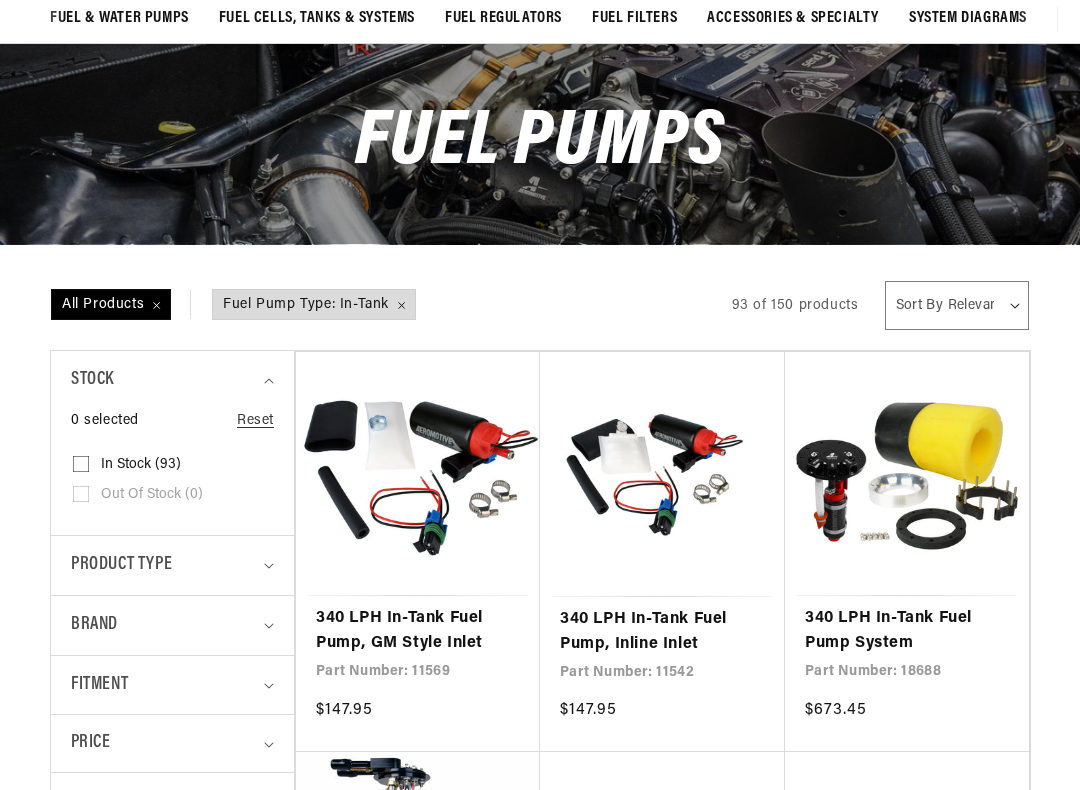 scroll, scrollTop: 196, scrollLeft: 0, axis: vertical 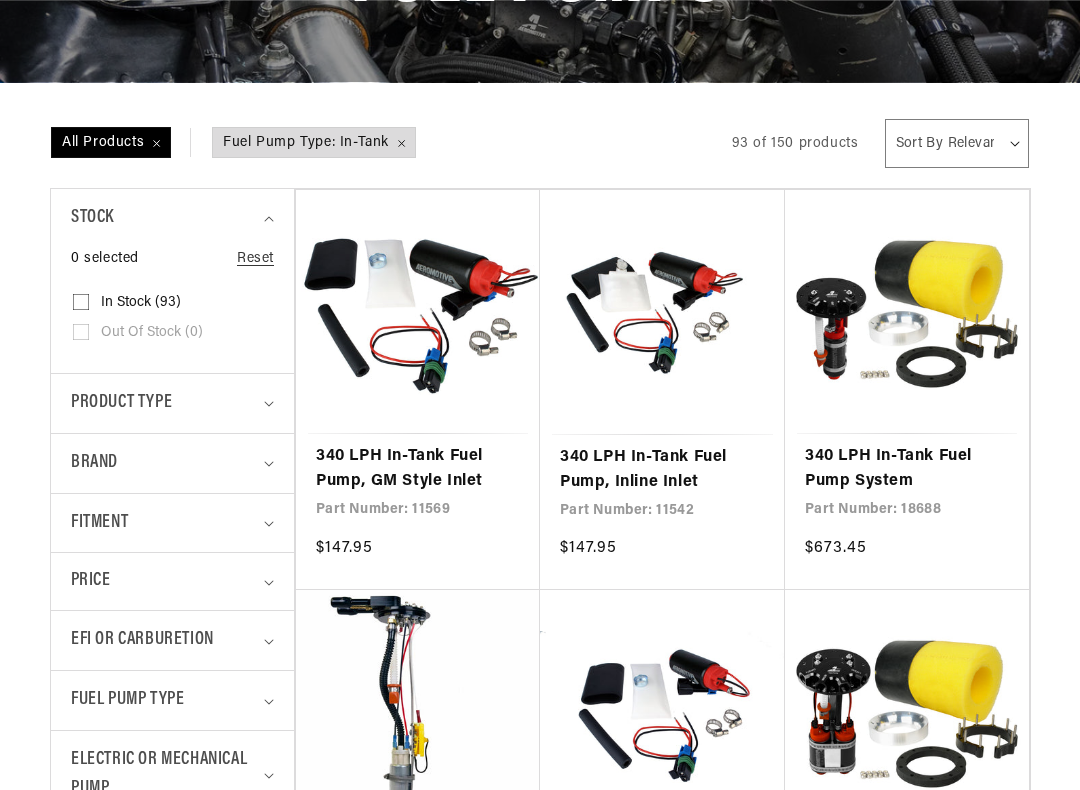 click on "340 LPH In-Tank Fuel Pump, GM Style Inlet" at bounding box center [418, 469] 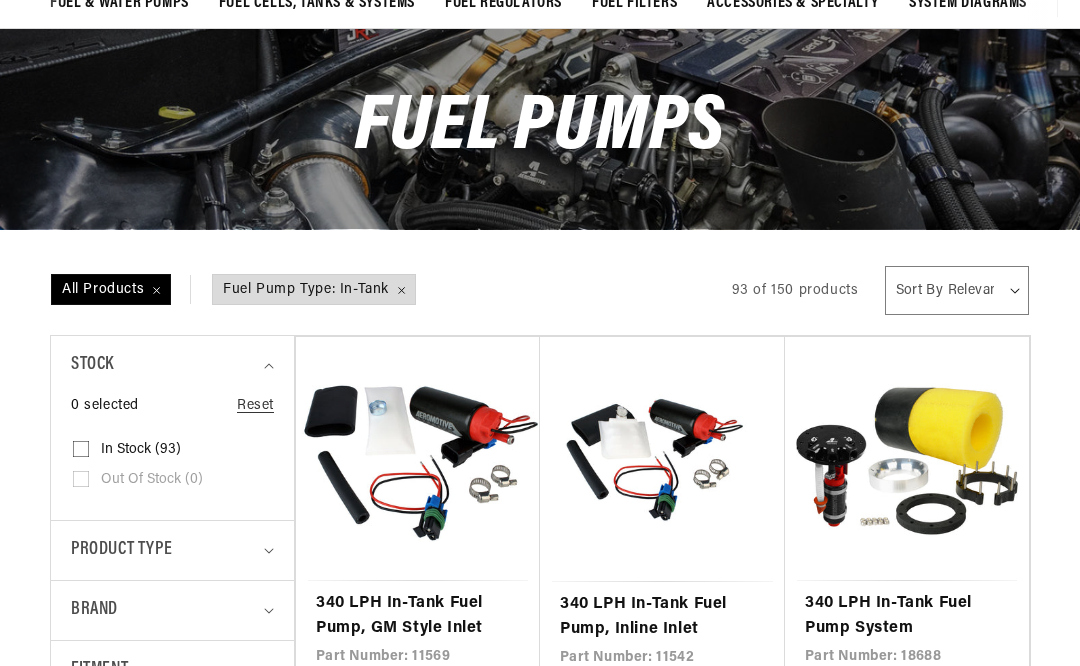 scroll, scrollTop: 206, scrollLeft: 0, axis: vertical 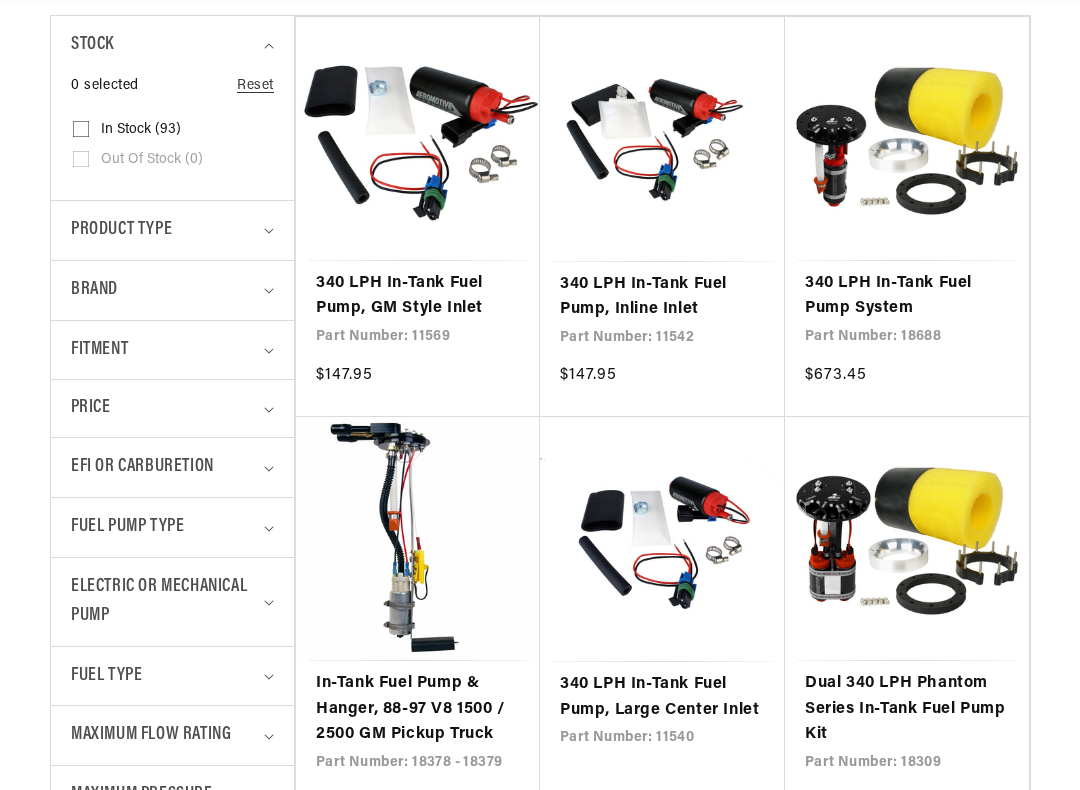 click on "340 LPH In-Tank Fuel Pump, Large Center Inlet" at bounding box center [662, 697] 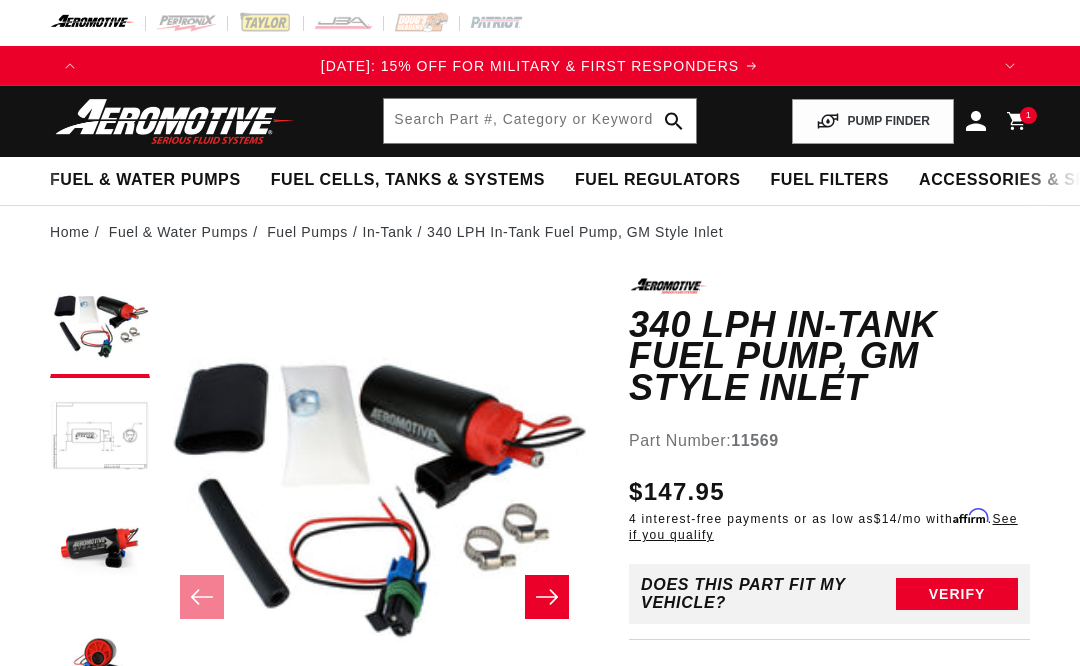 scroll, scrollTop: 0, scrollLeft: 0, axis: both 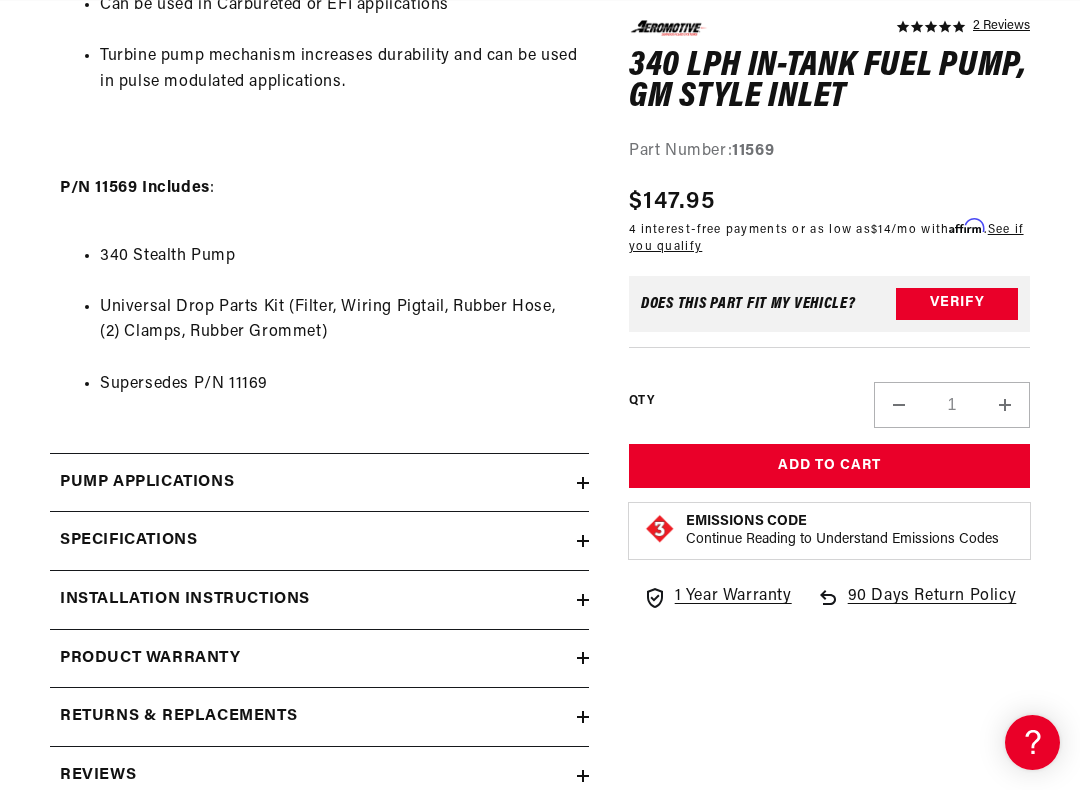 click on "Specifications" at bounding box center (313, 541) 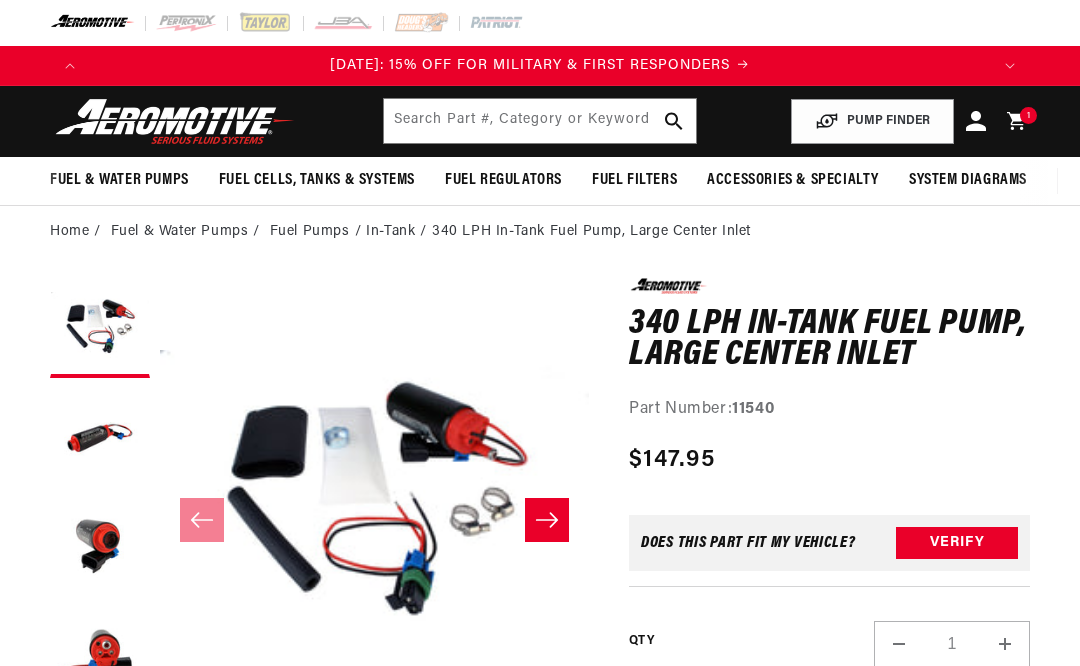 scroll, scrollTop: 0, scrollLeft: 0, axis: both 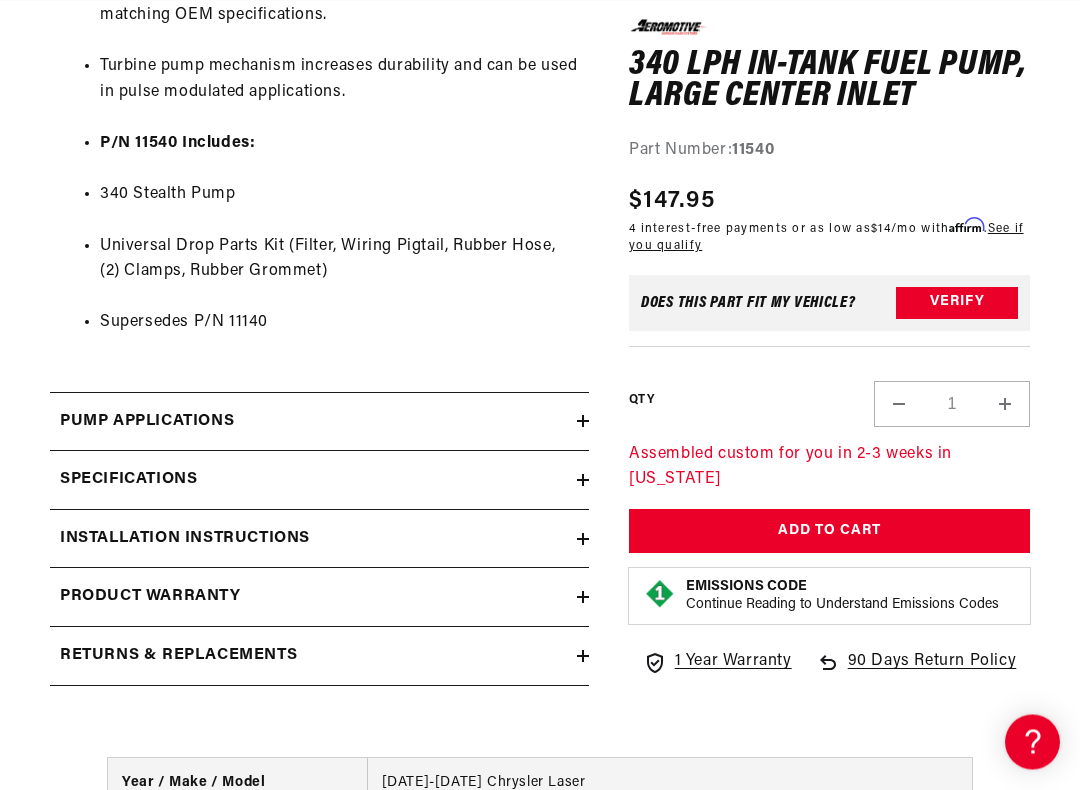 click on "Pump Applications" at bounding box center [313, 423] 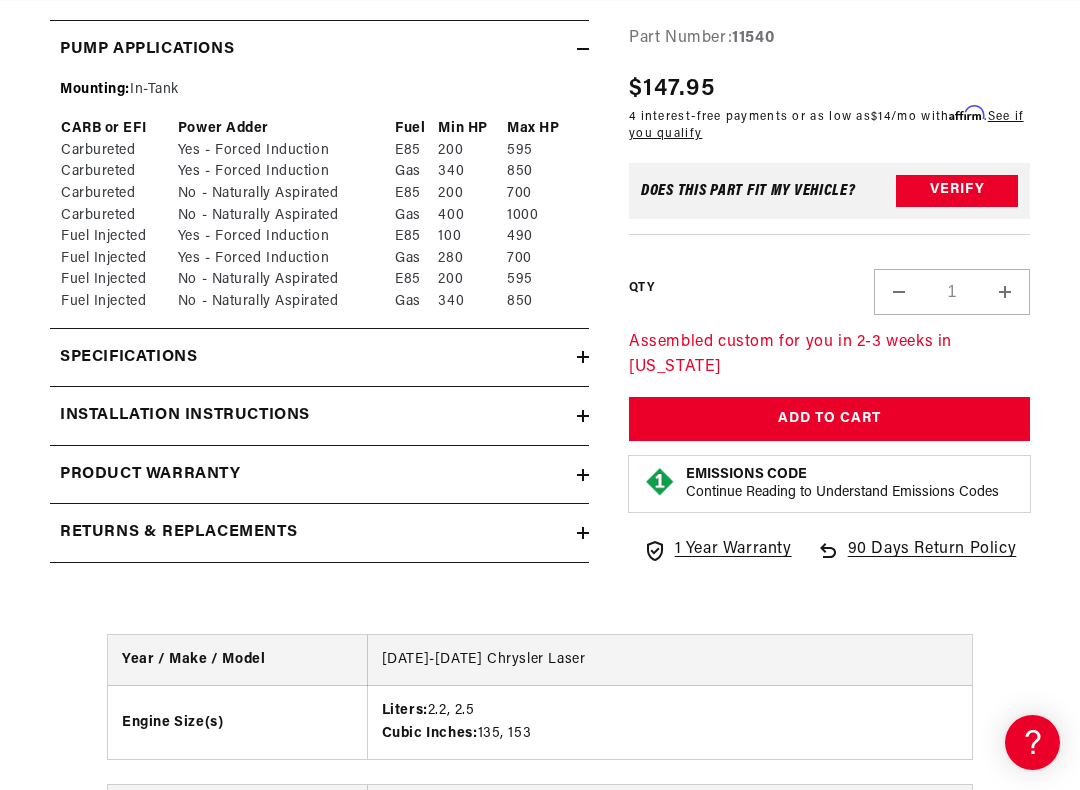 click on "Specifications" at bounding box center (313, 358) 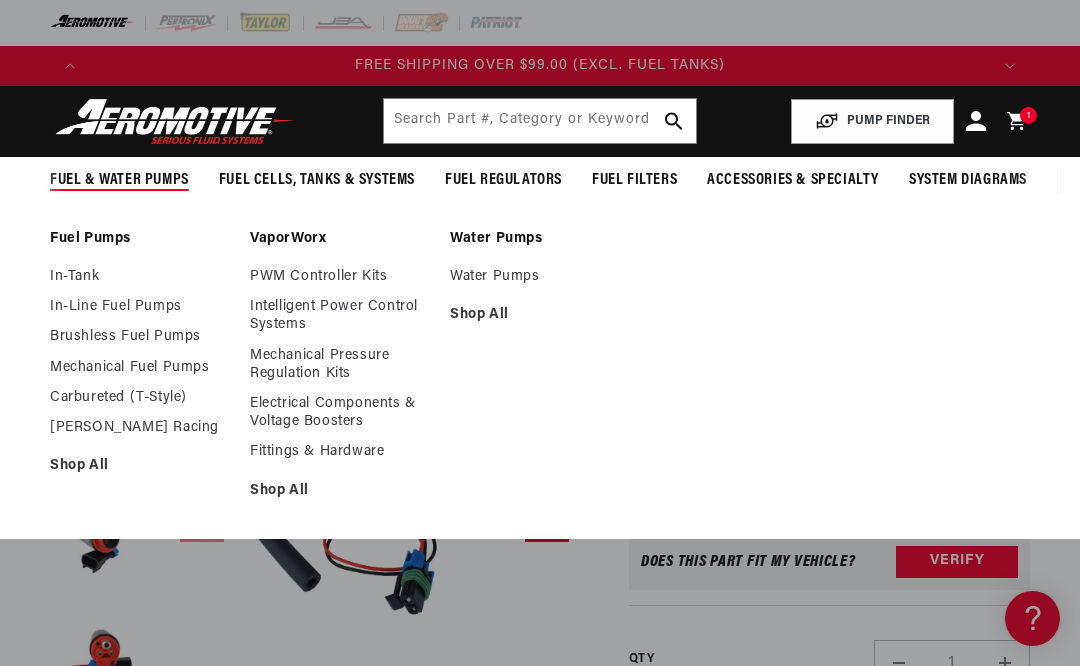 click on "In-Tank" at bounding box center [140, 277] 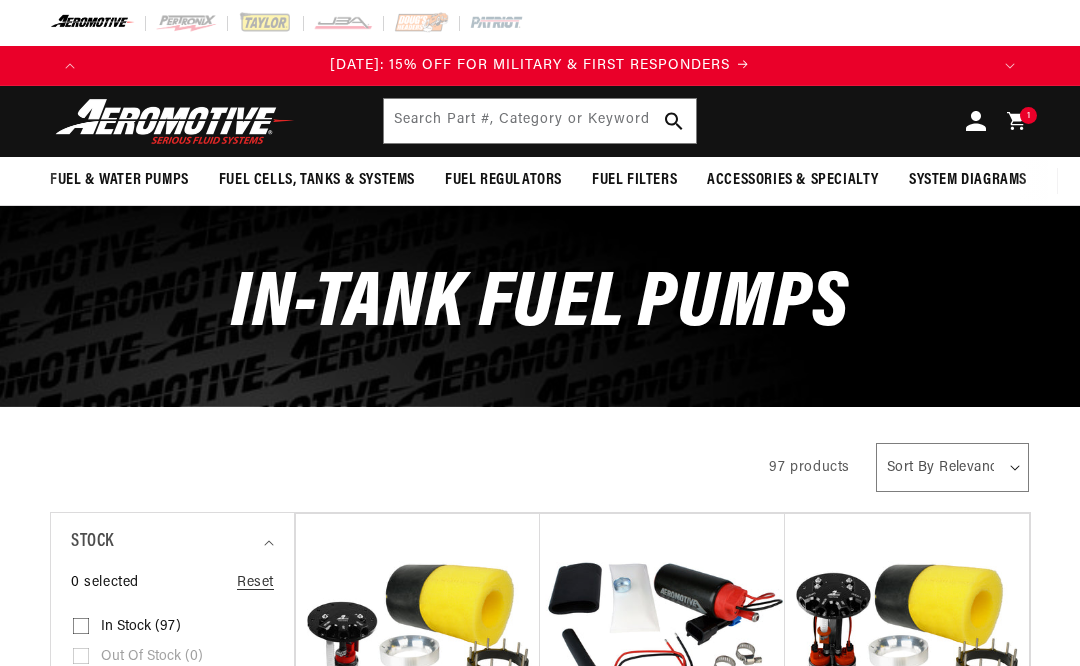scroll, scrollTop: 0, scrollLeft: 0, axis: both 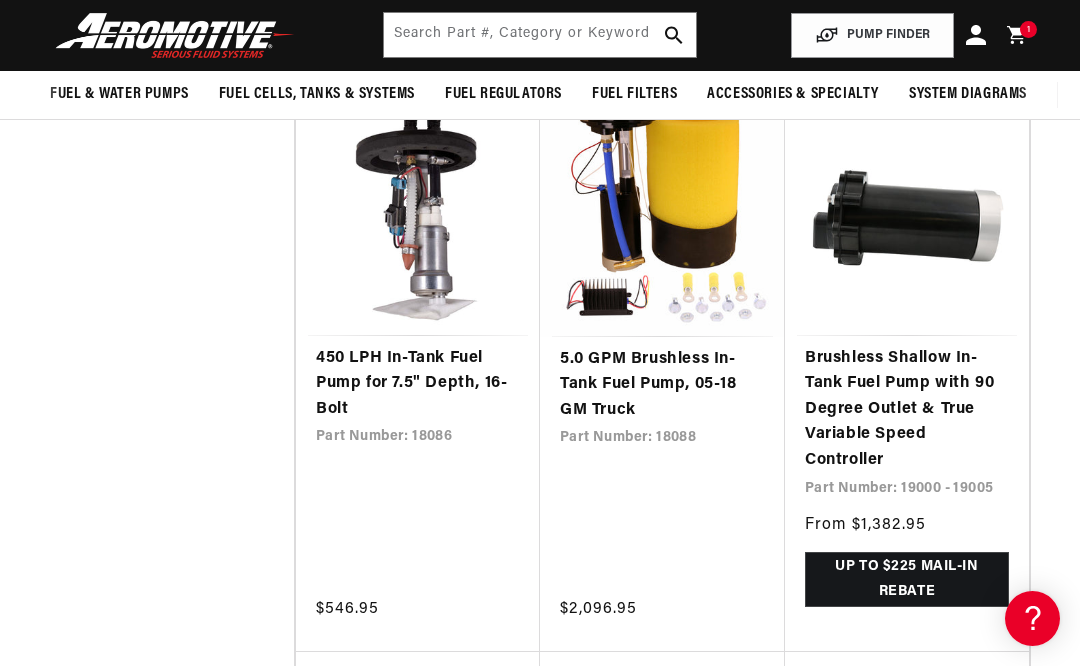 click on "PUMP FINDER" at bounding box center [872, 35] 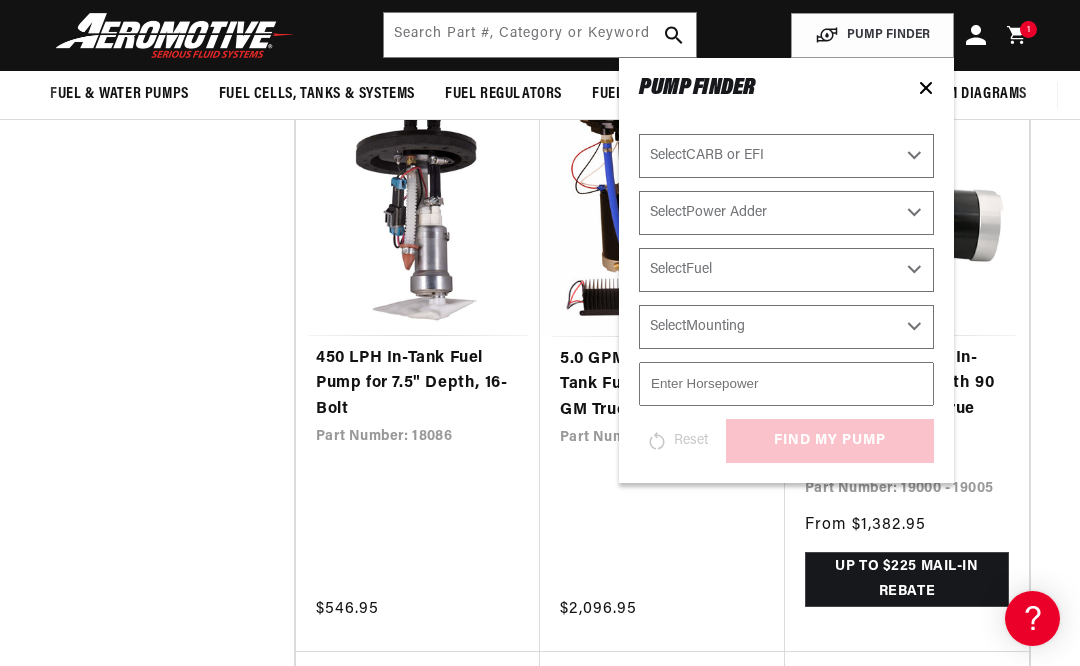 click on "Select  CARB or EFI
Carbureted
Fuel Injected" at bounding box center [786, 156] 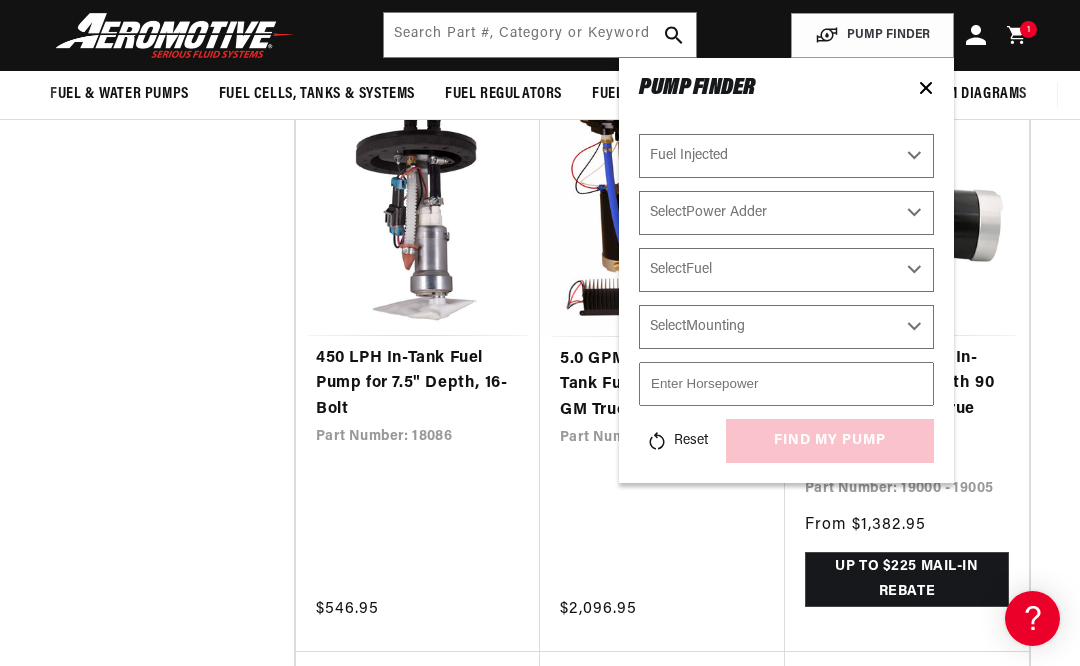 scroll, scrollTop: 0, scrollLeft: 900, axis: horizontal 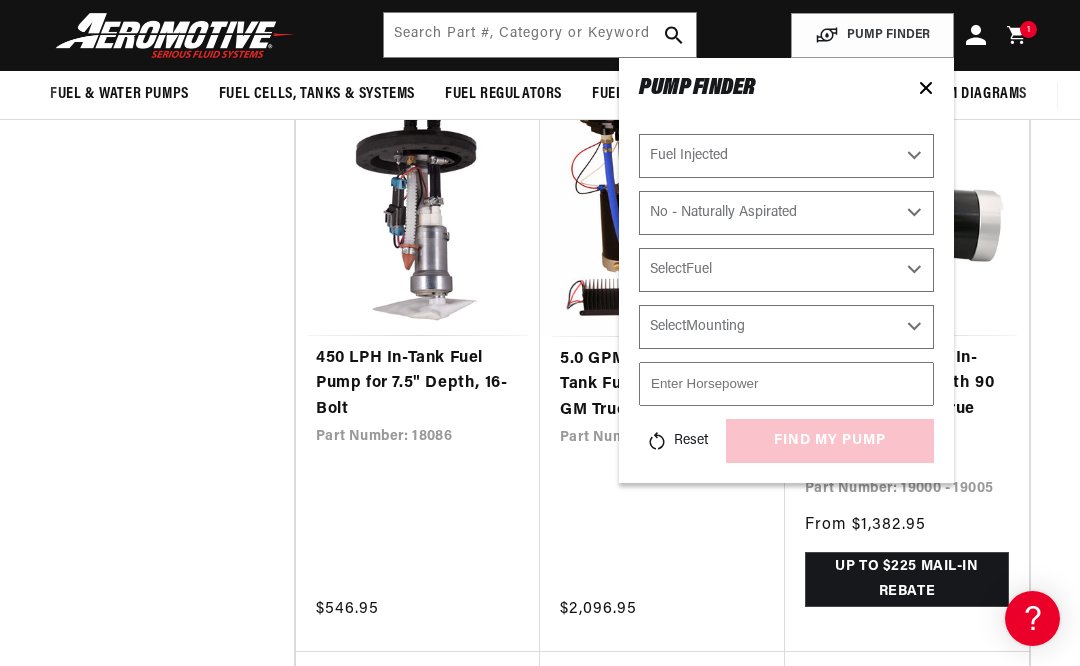 click on "Select  Fuel
E85
Gas" at bounding box center (786, 270) 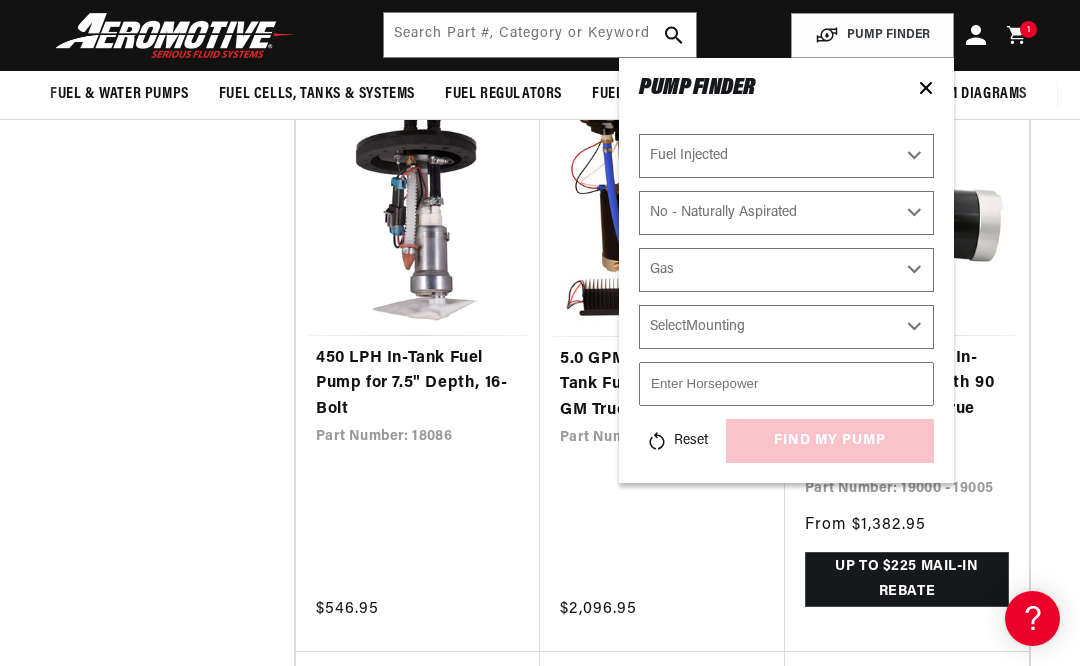 click on "Select  Mounting
External
In-Tank" at bounding box center [786, 327] 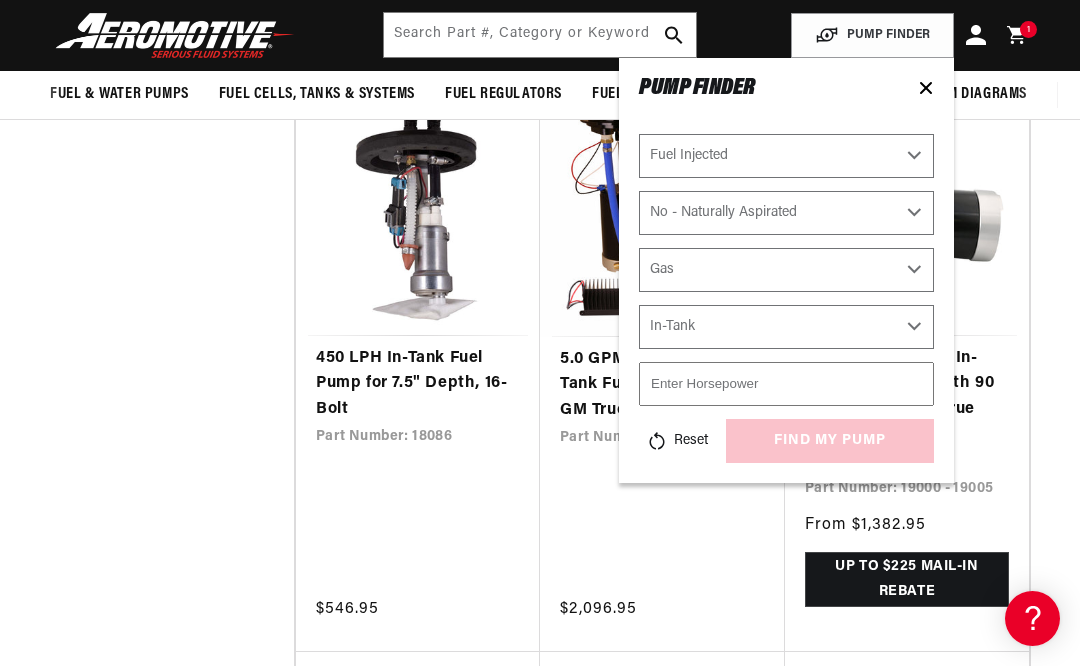 scroll, scrollTop: 0, scrollLeft: 900, axis: horizontal 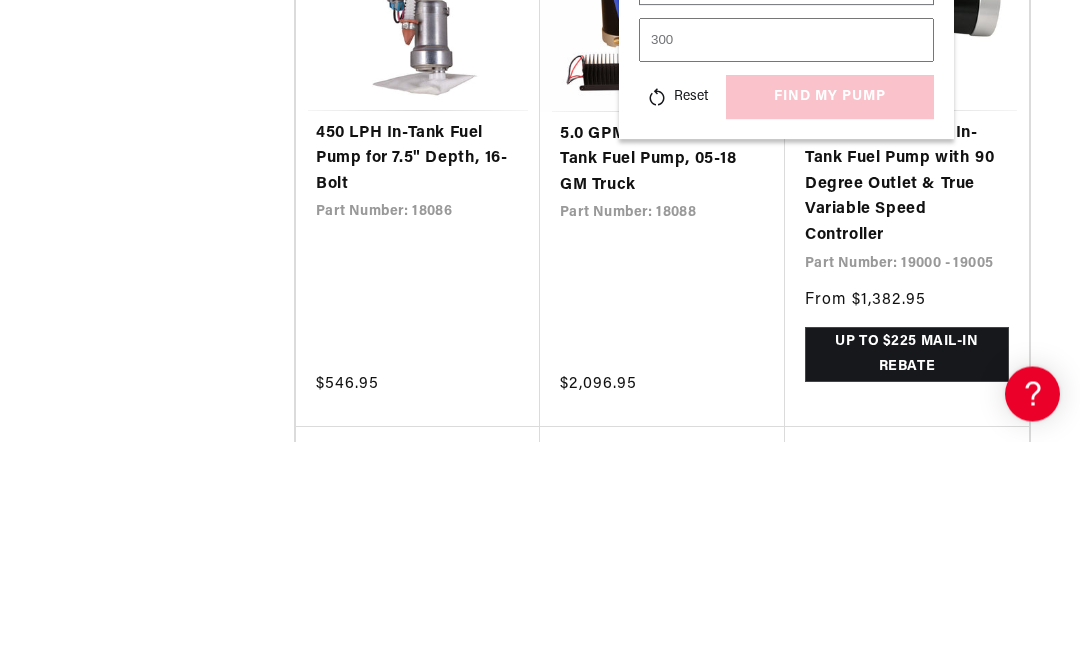 type on "300" 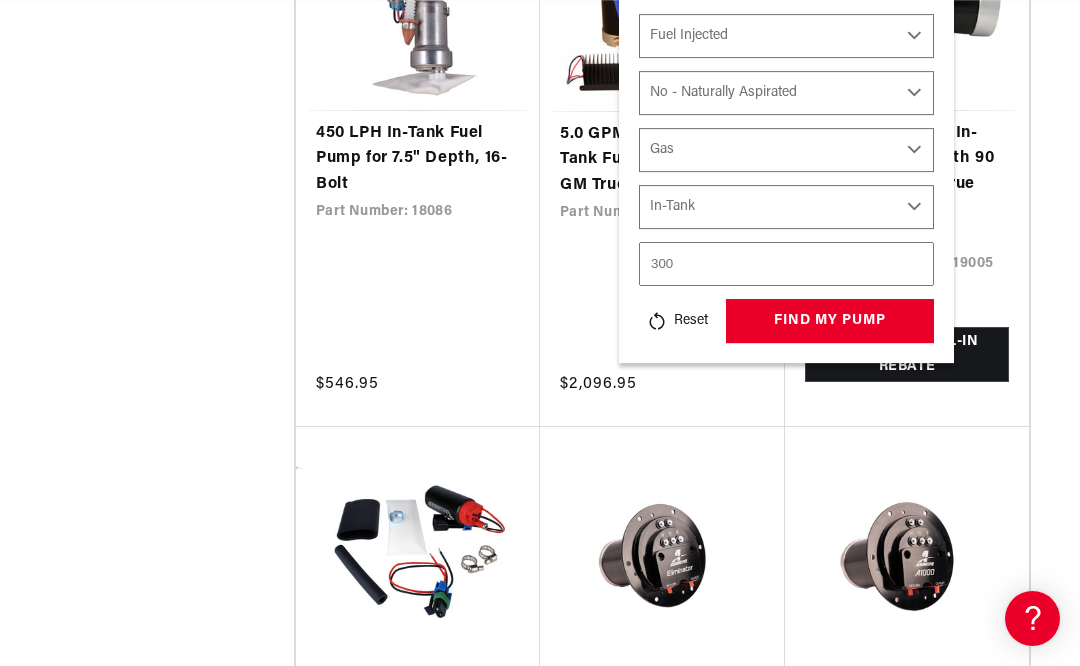 scroll, scrollTop: 0, scrollLeft: 0, axis: both 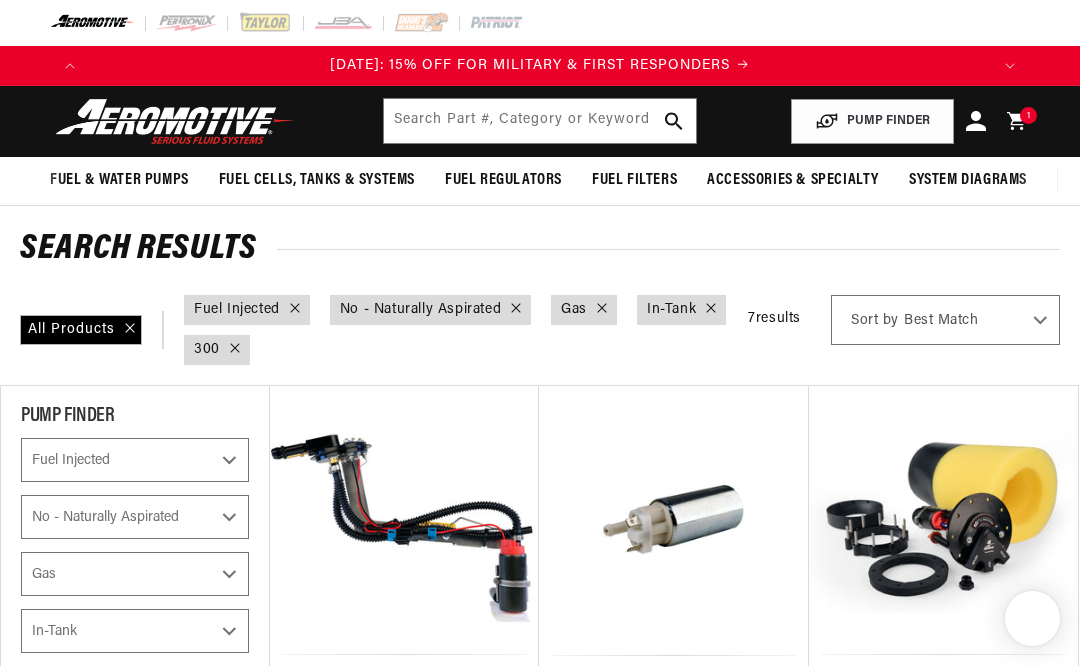 select on "Fuel-Injected" 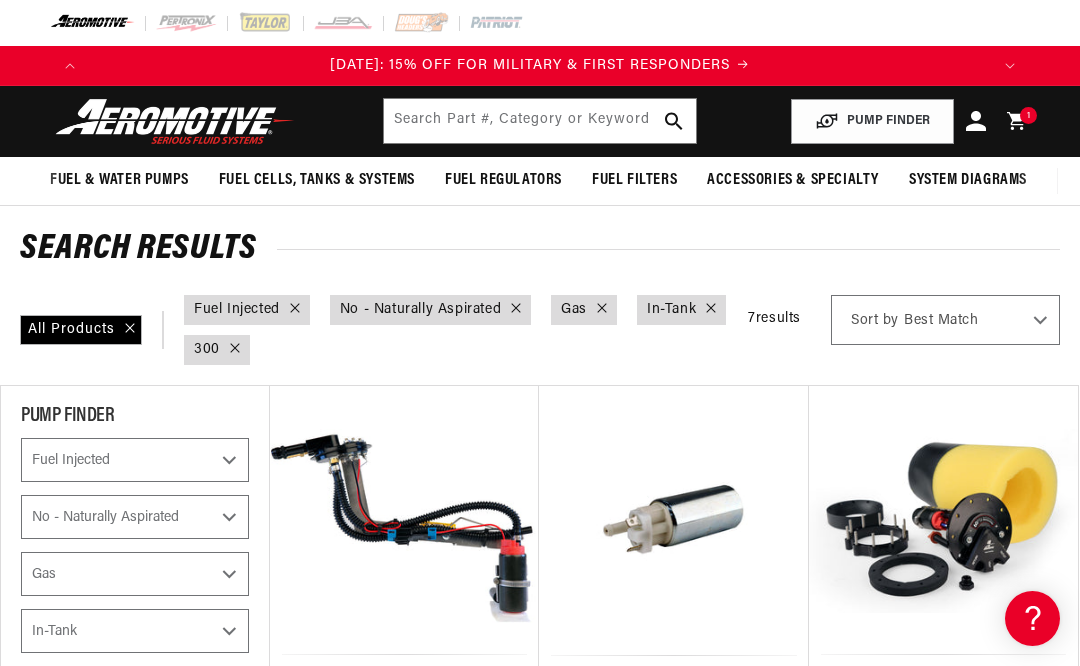 scroll, scrollTop: 0, scrollLeft: 0, axis: both 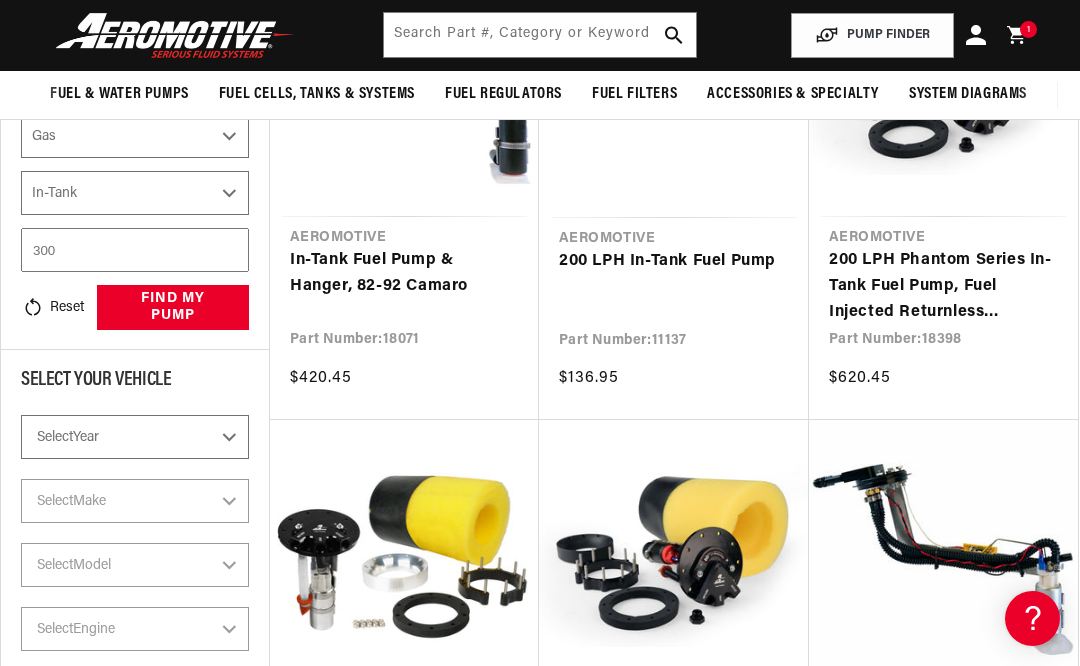 click on "200 LPH In-Tank Fuel Pump" at bounding box center [674, 262] 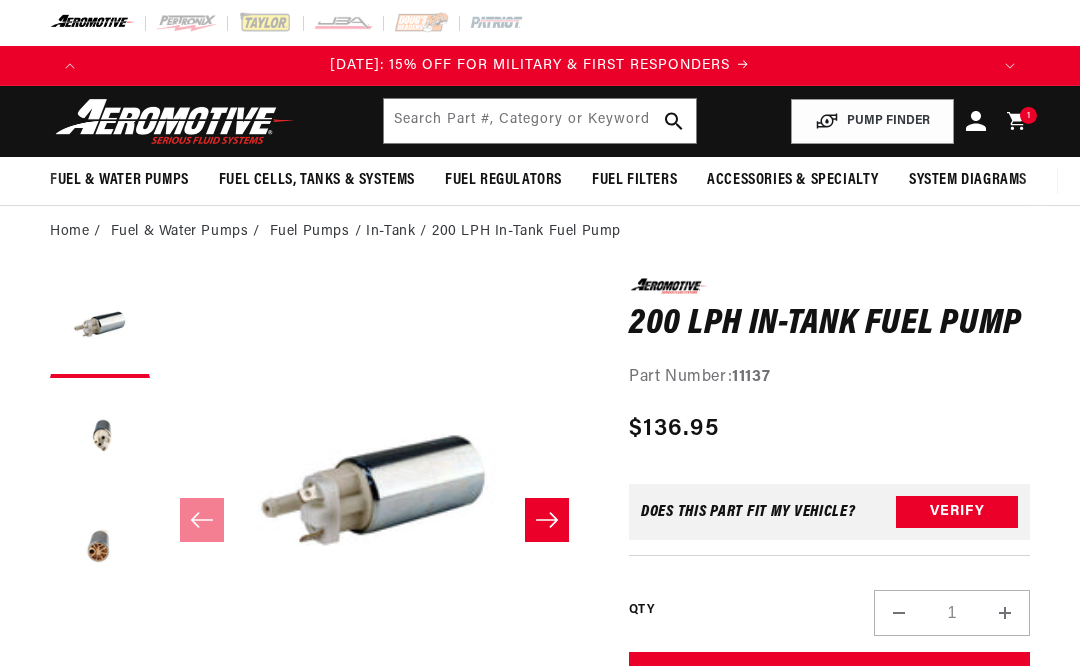 scroll, scrollTop: 0, scrollLeft: 0, axis: both 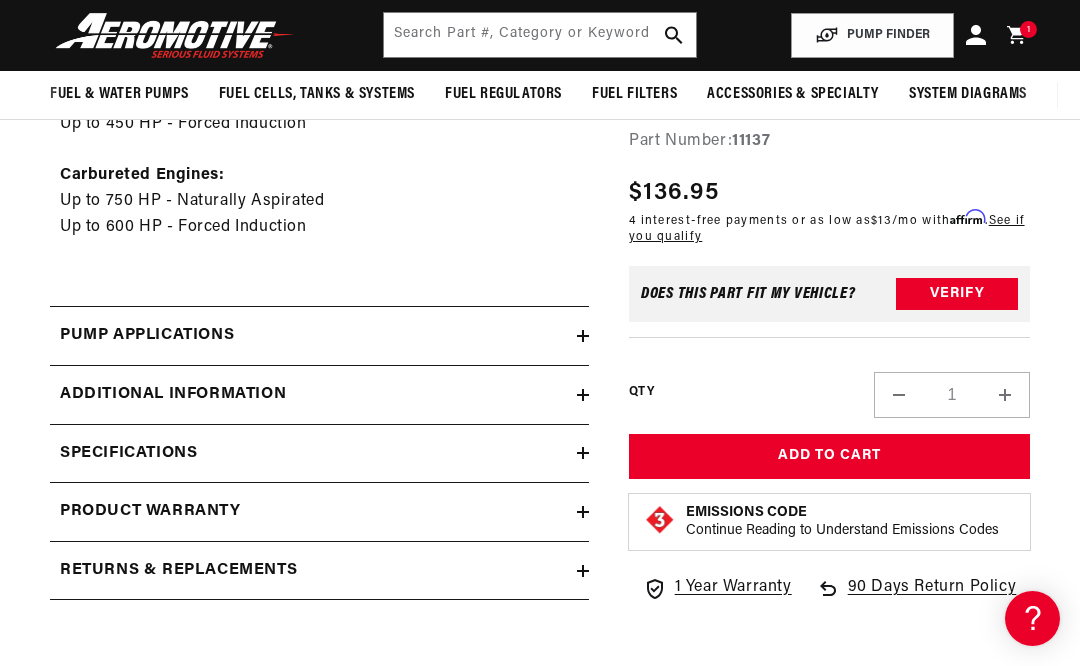 click on "Additional information" at bounding box center [313, 395] 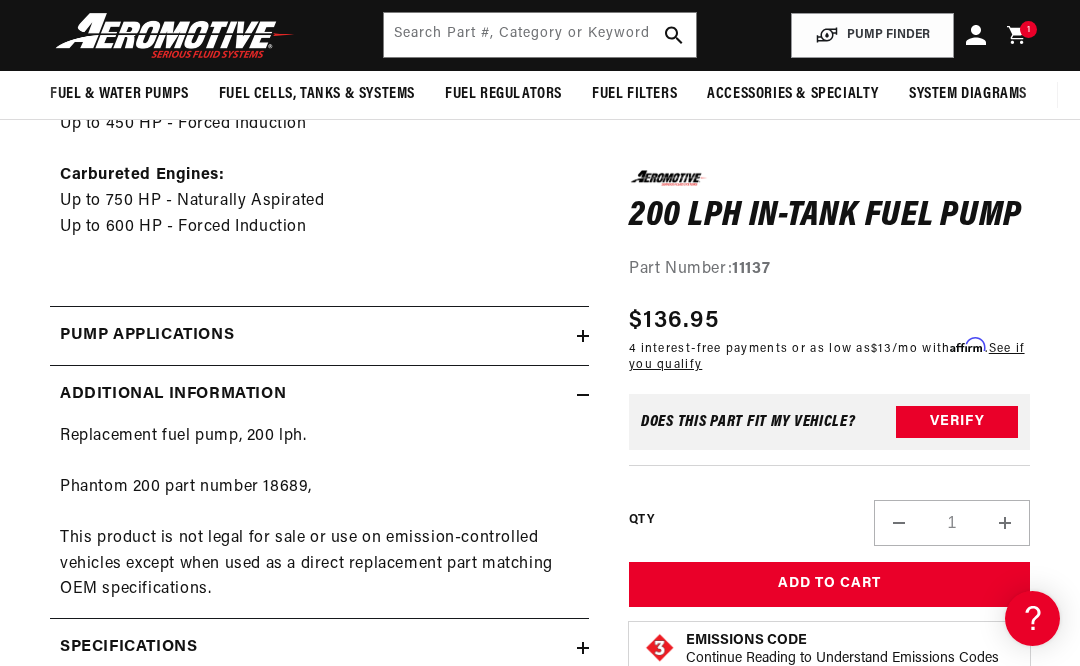 scroll, scrollTop: 0, scrollLeft: 1800, axis: horizontal 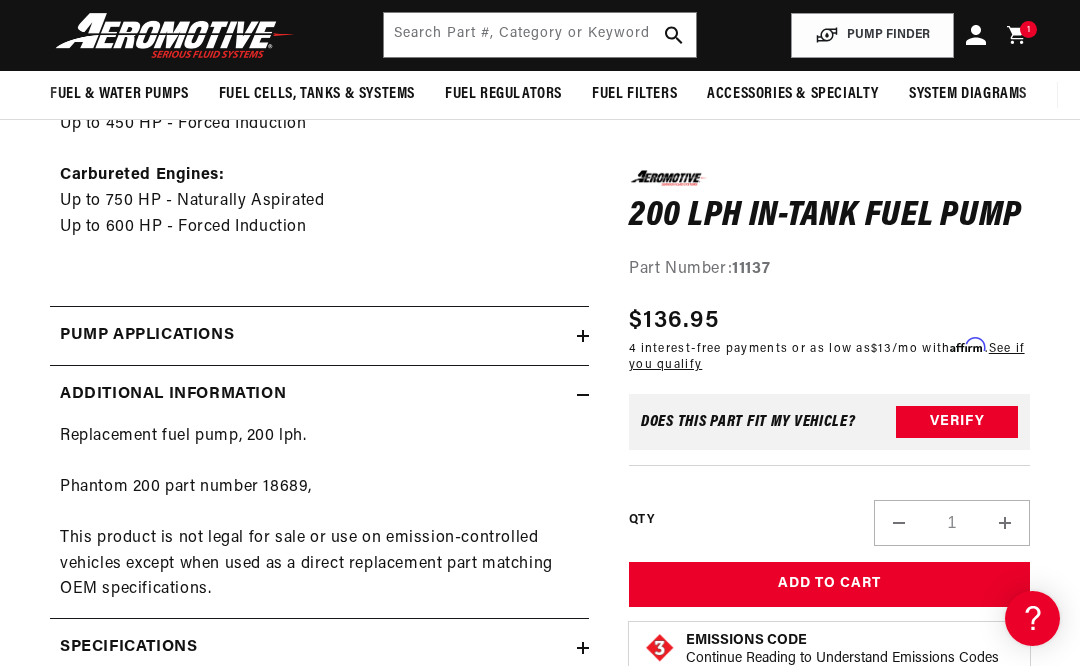 click 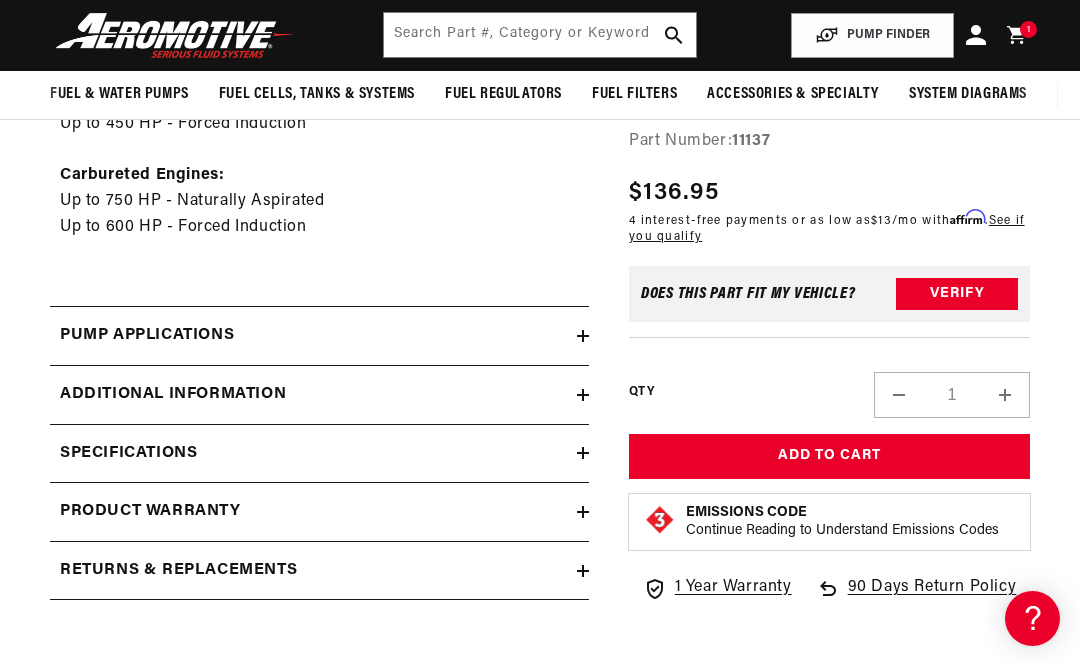 click on "Pump Applications" at bounding box center [319, 336] 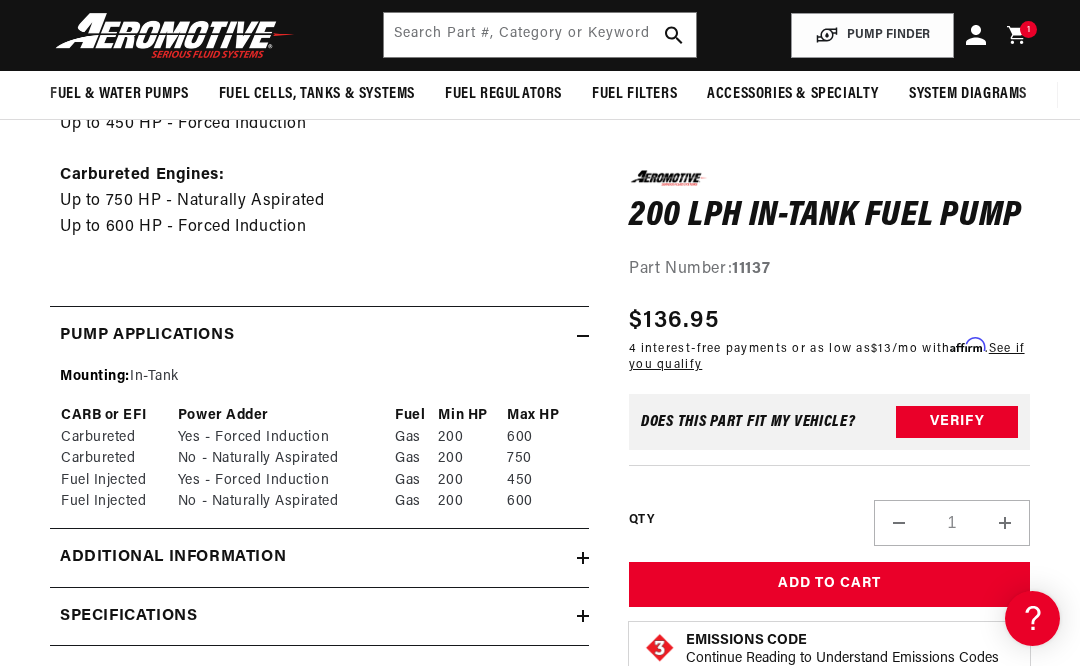 scroll, scrollTop: 0, scrollLeft: 239, axis: horizontal 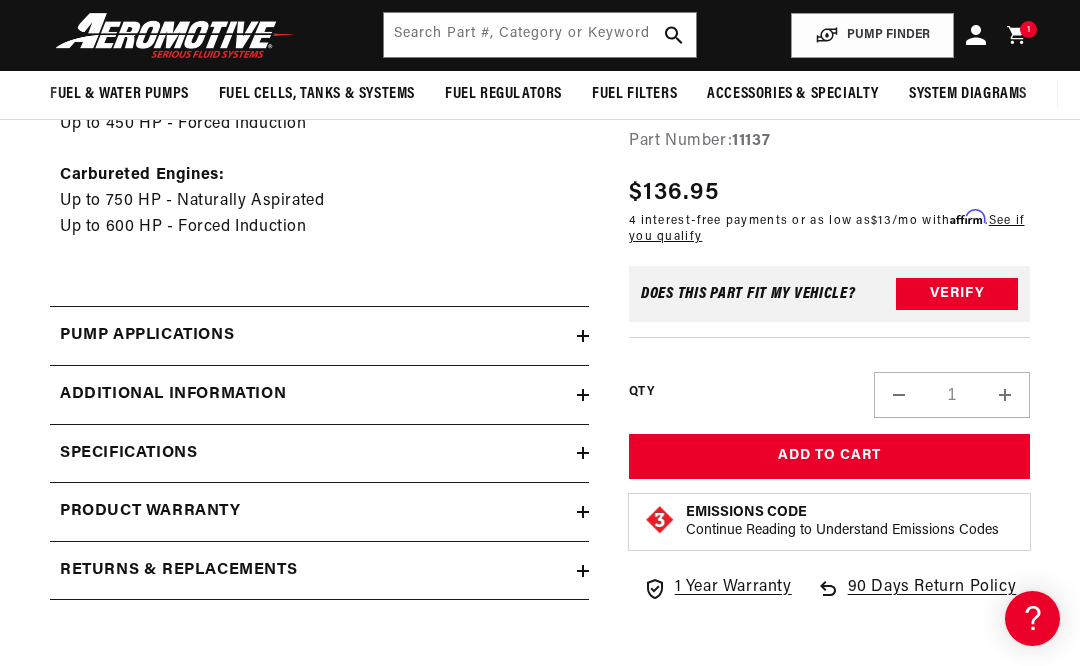 click on "Specifications" at bounding box center (313, 454) 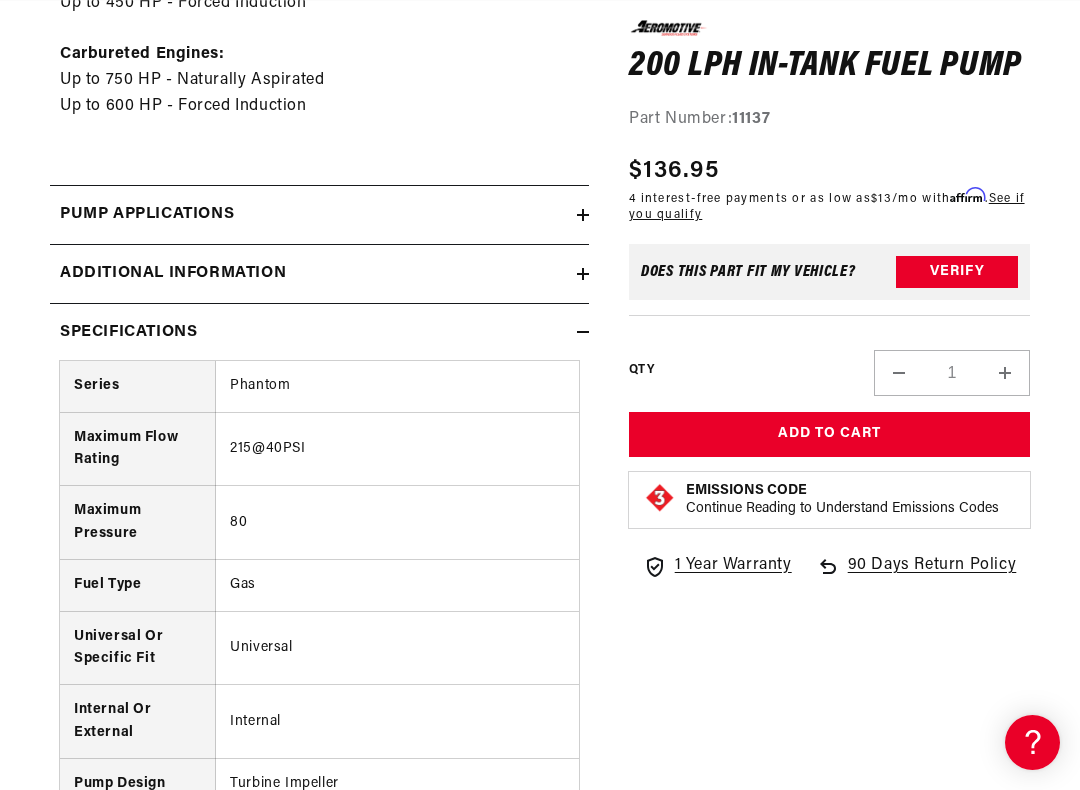 scroll, scrollTop: 980, scrollLeft: 0, axis: vertical 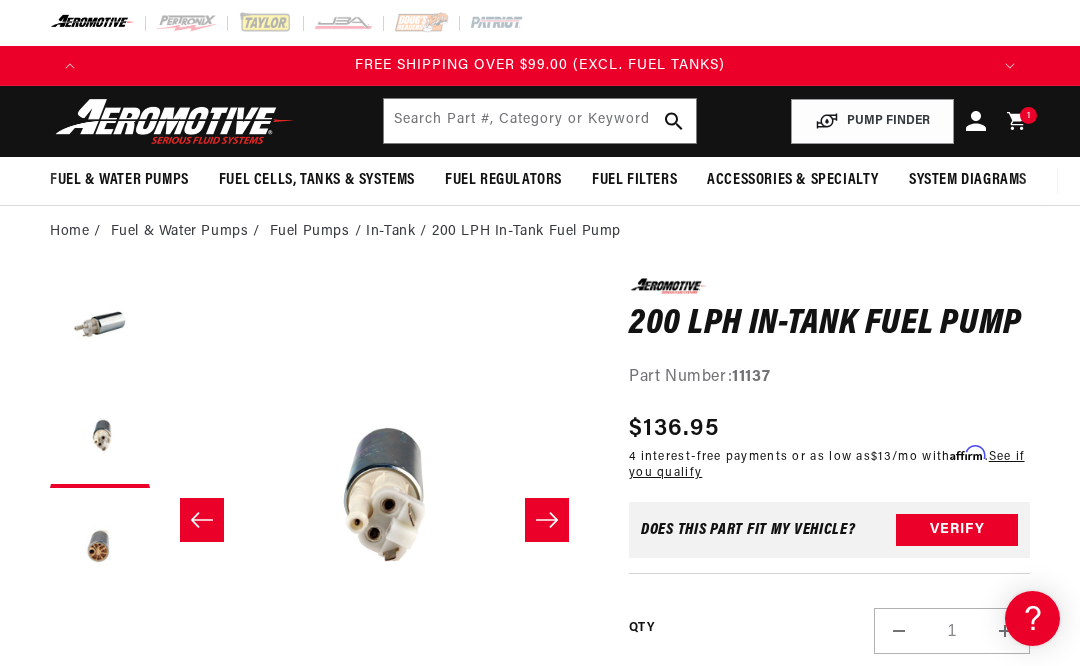 click 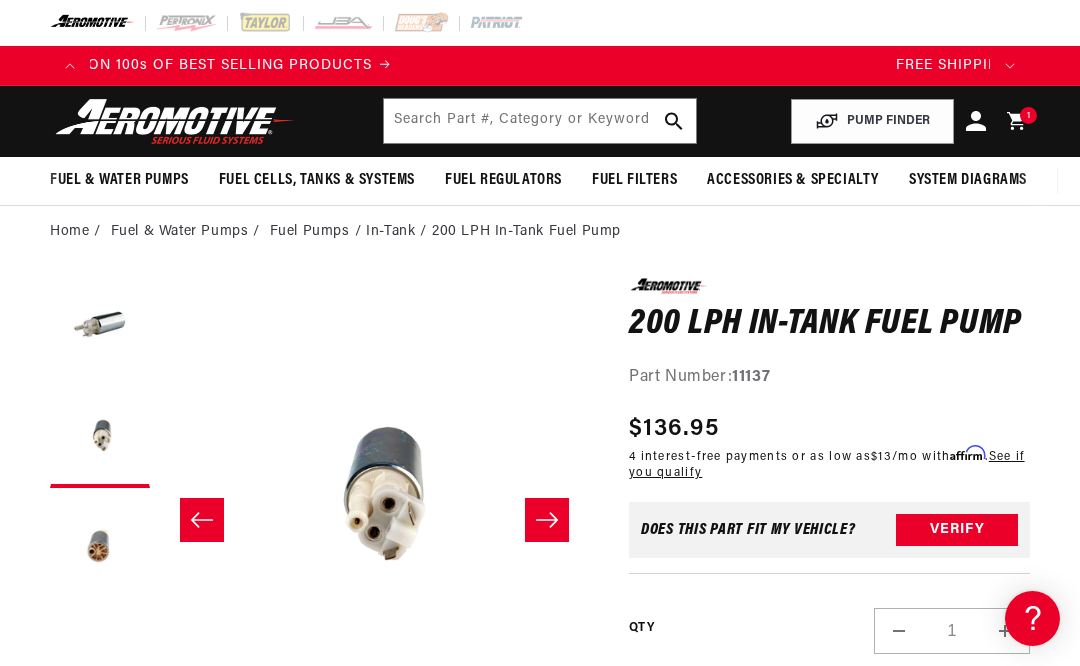 click 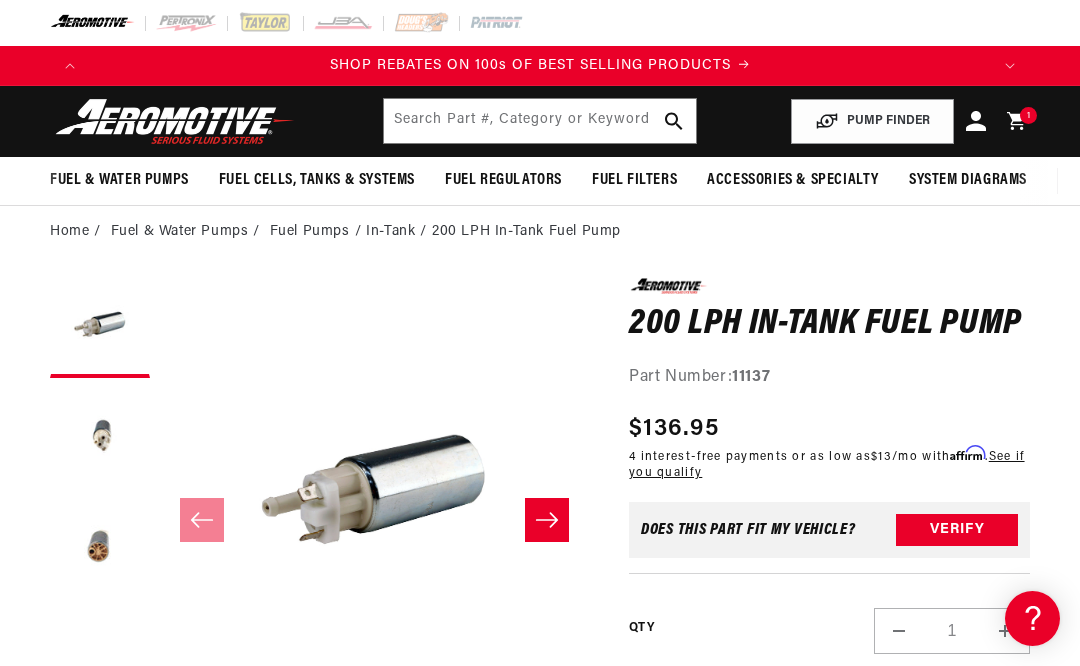 click on "Verify" at bounding box center (957, 530) 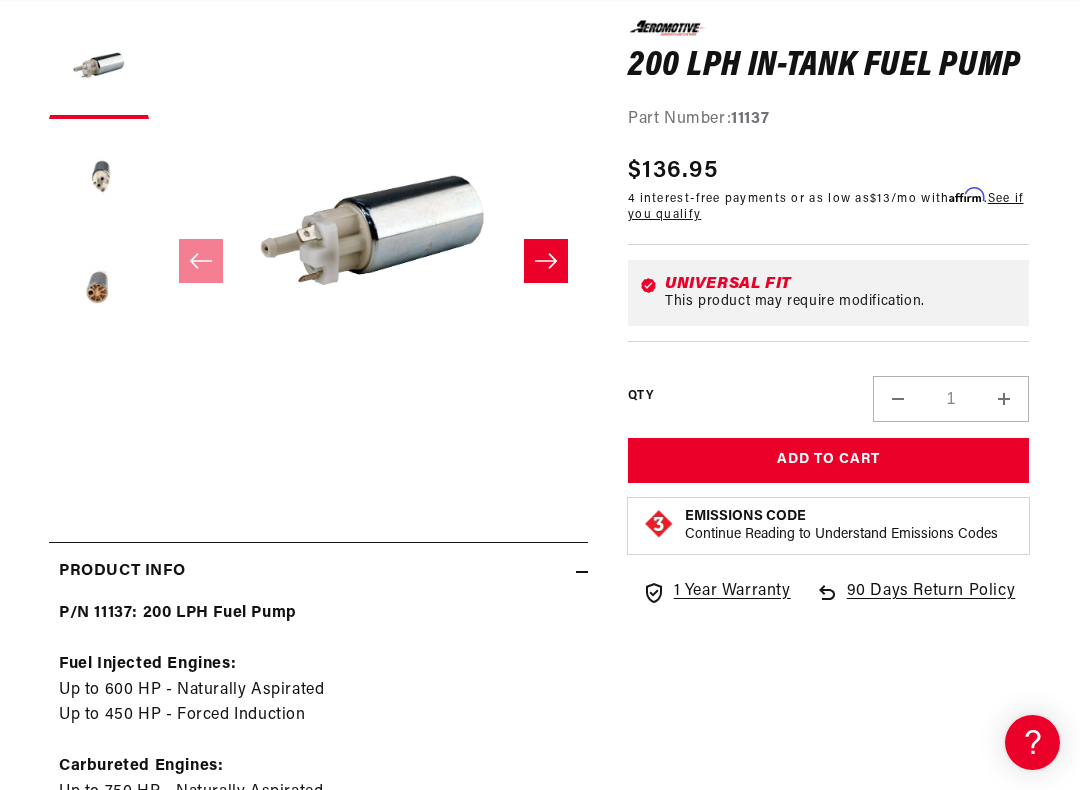 scroll, scrollTop: 0, scrollLeft: 900, axis: horizontal 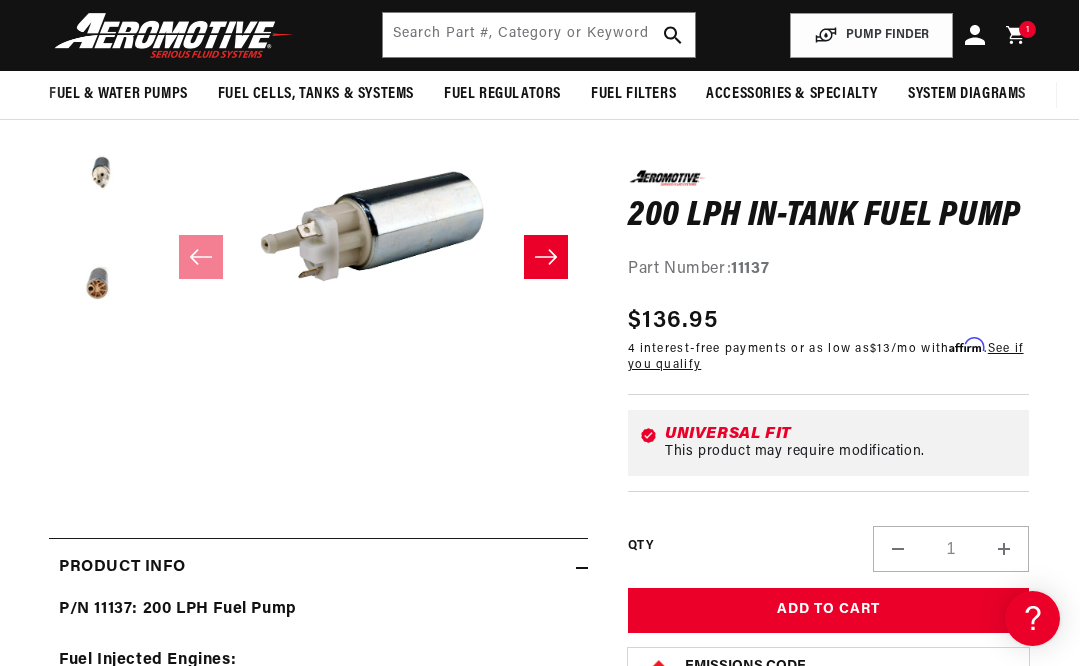 click 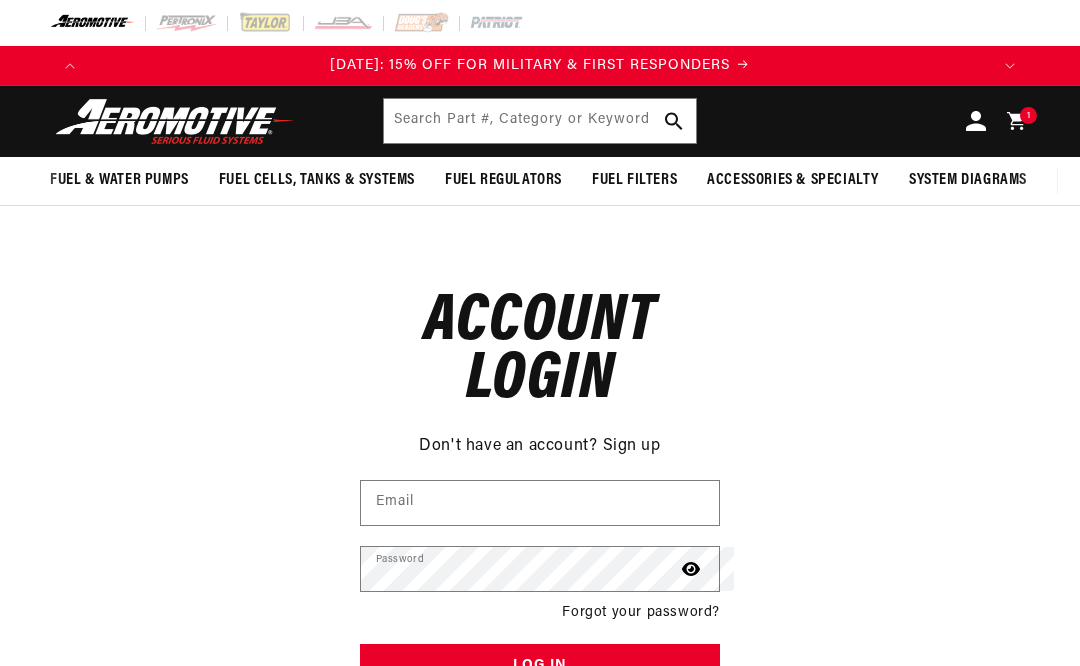 scroll, scrollTop: 0, scrollLeft: 0, axis: both 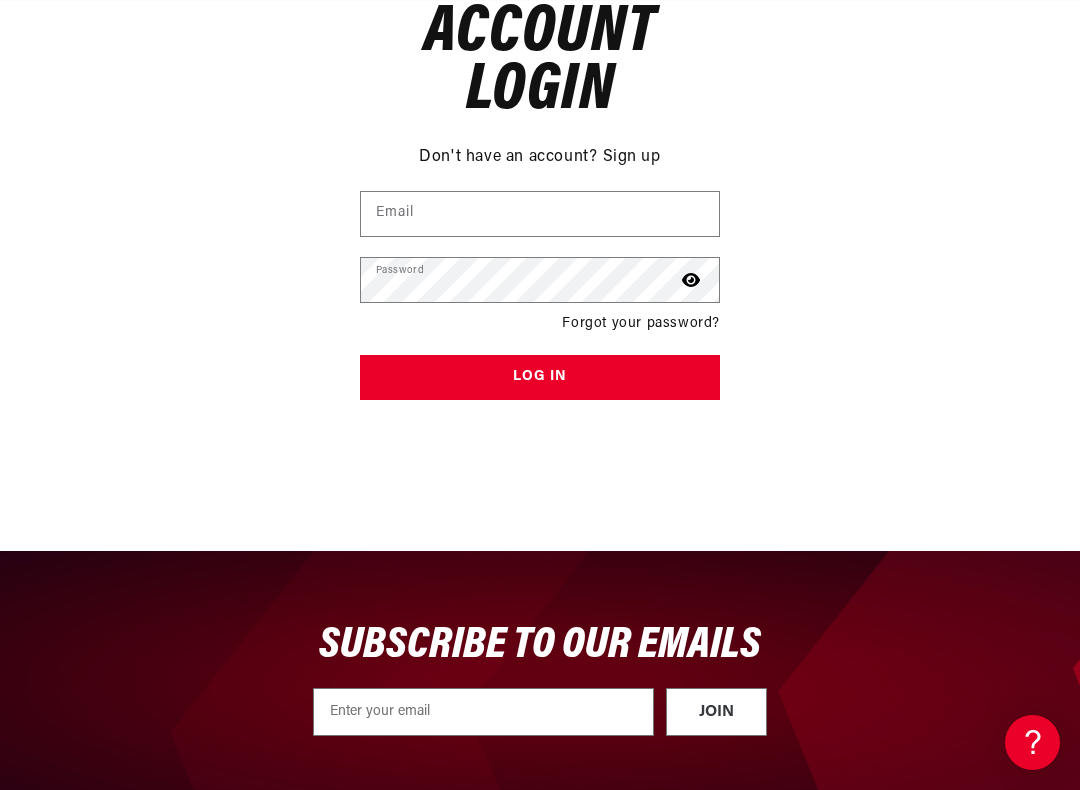 click on "Don't have an account?
Sign up" at bounding box center (540, 155) 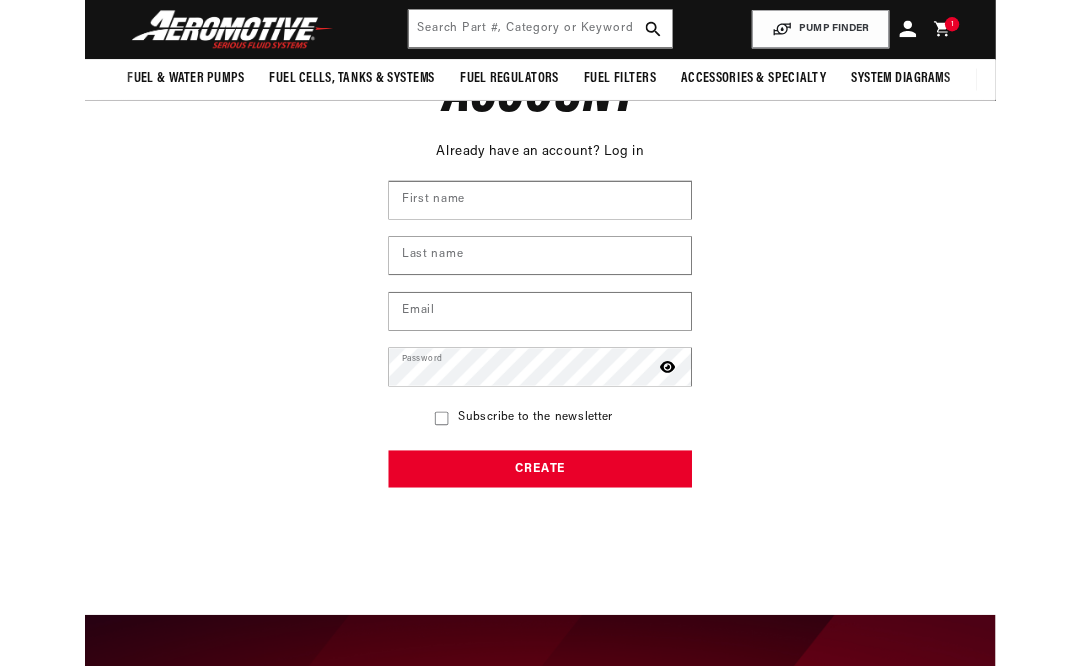 scroll, scrollTop: 265, scrollLeft: 0, axis: vertical 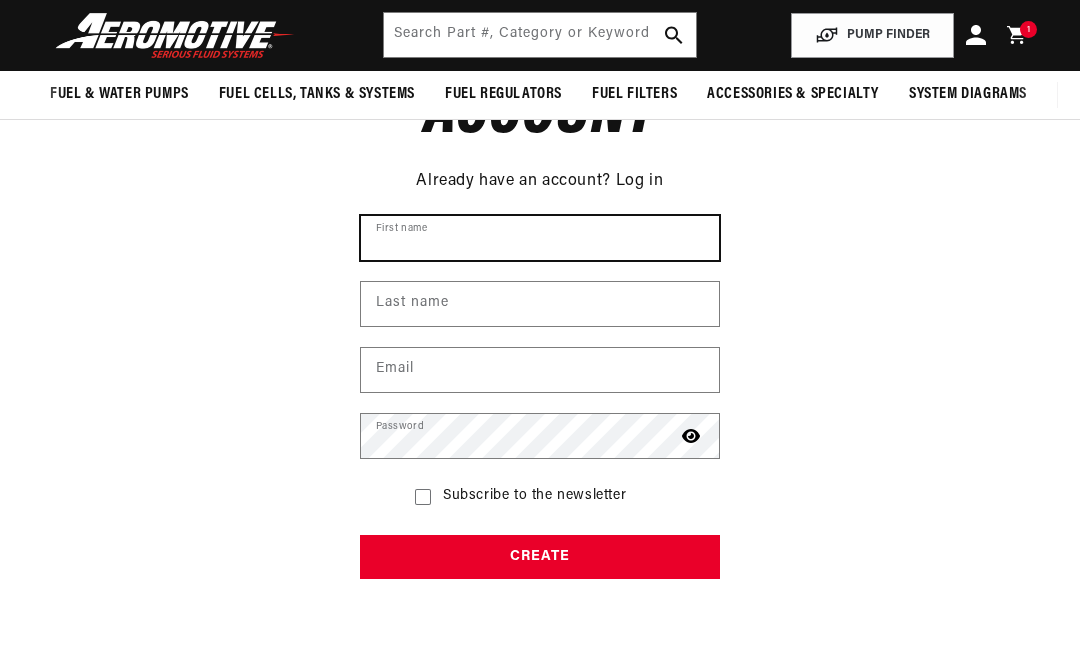 click on "First name" at bounding box center [540, 238] 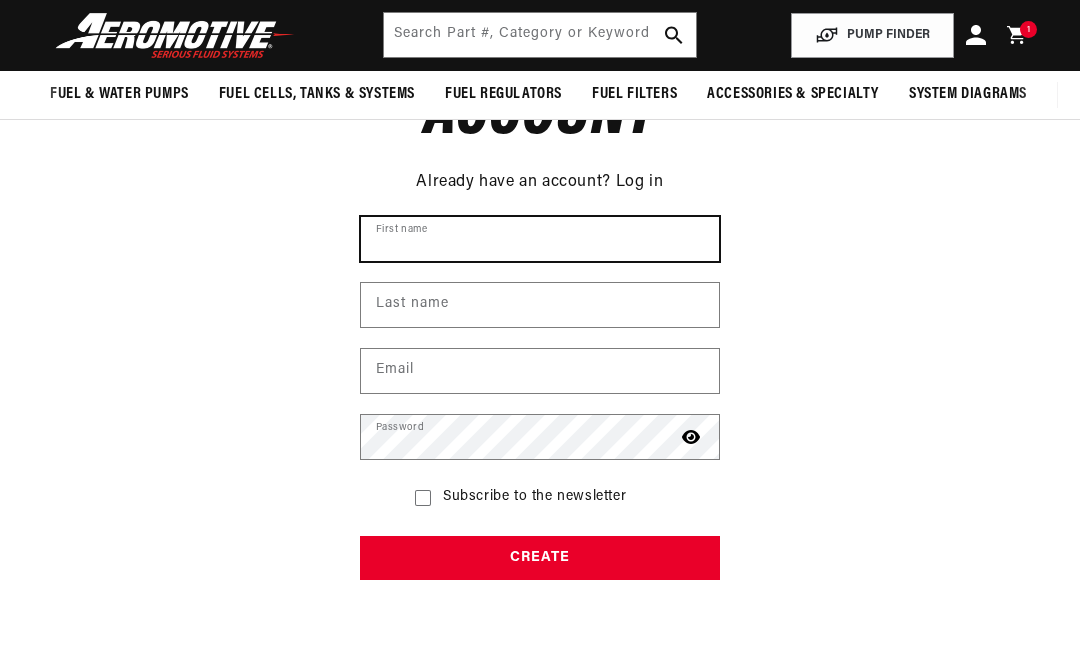 scroll, scrollTop: 0, scrollLeft: 900, axis: horizontal 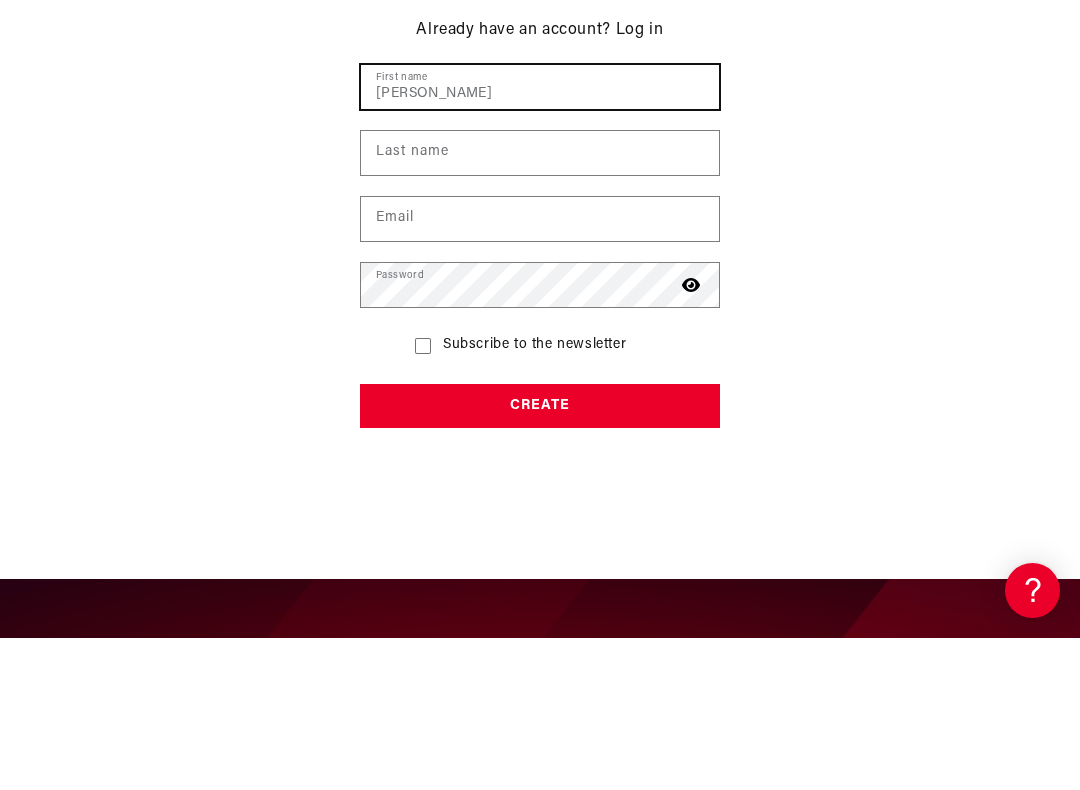 type on "[PERSON_NAME]" 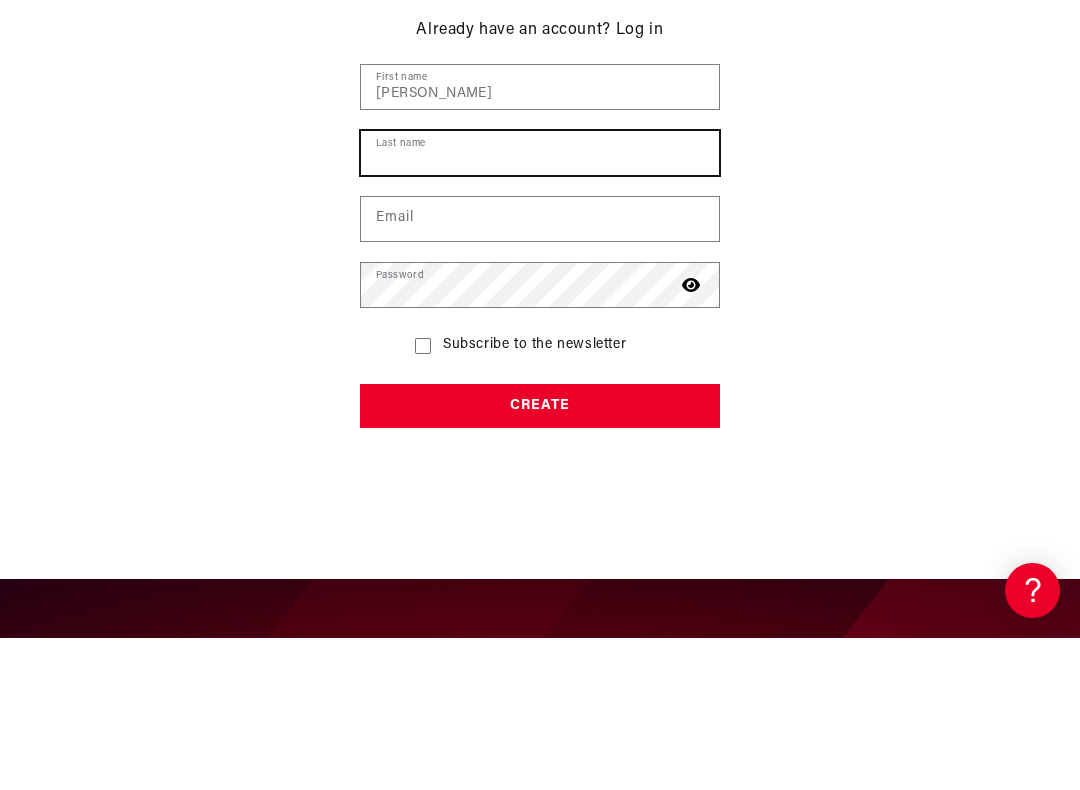 click on "Last name" at bounding box center (540, 305) 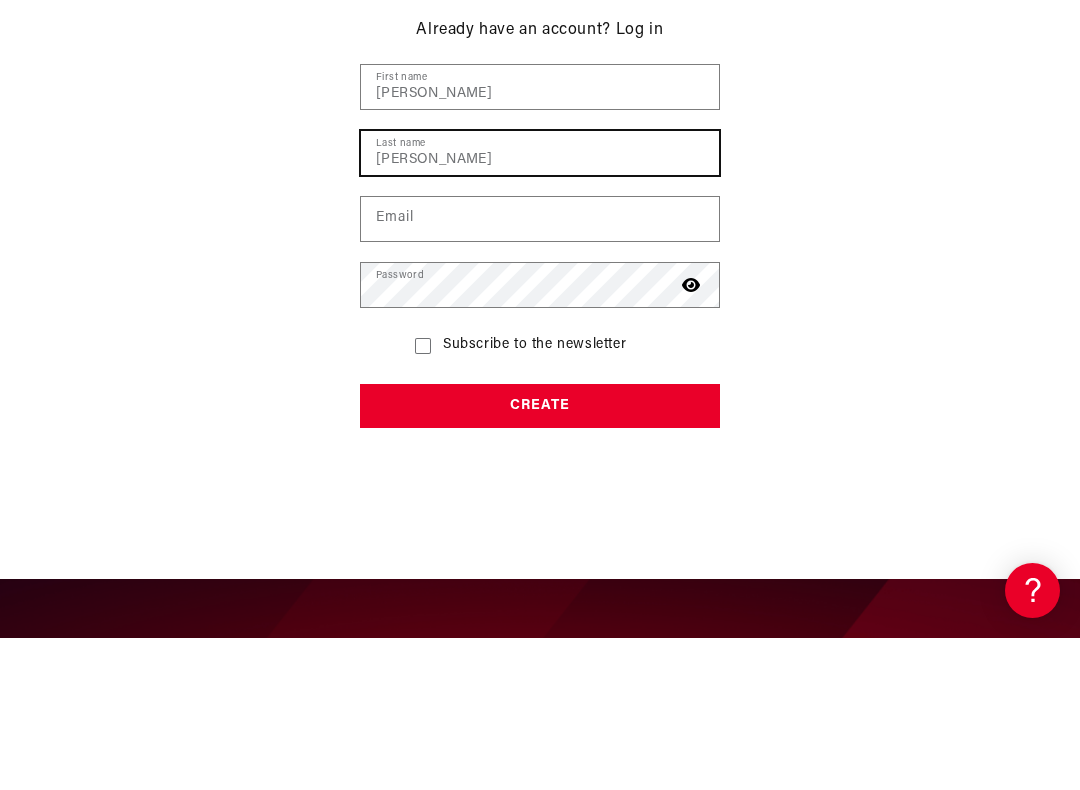 type on "[PERSON_NAME]" 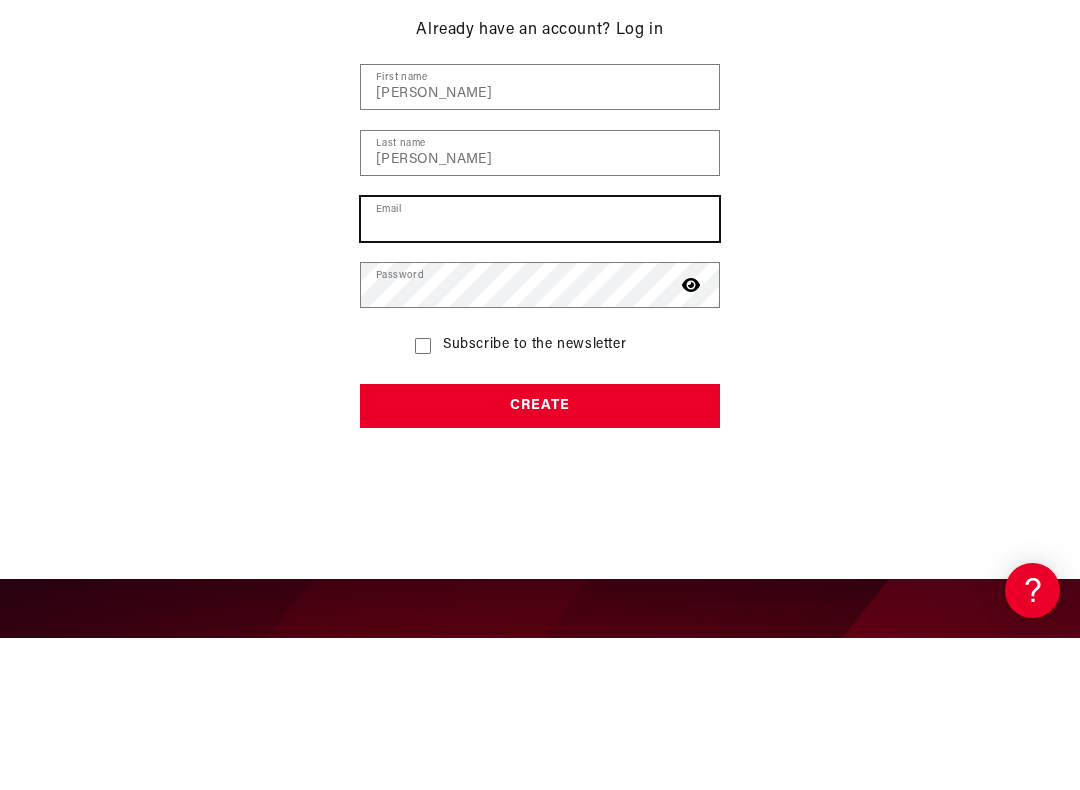 click on "Email" at bounding box center [540, 371] 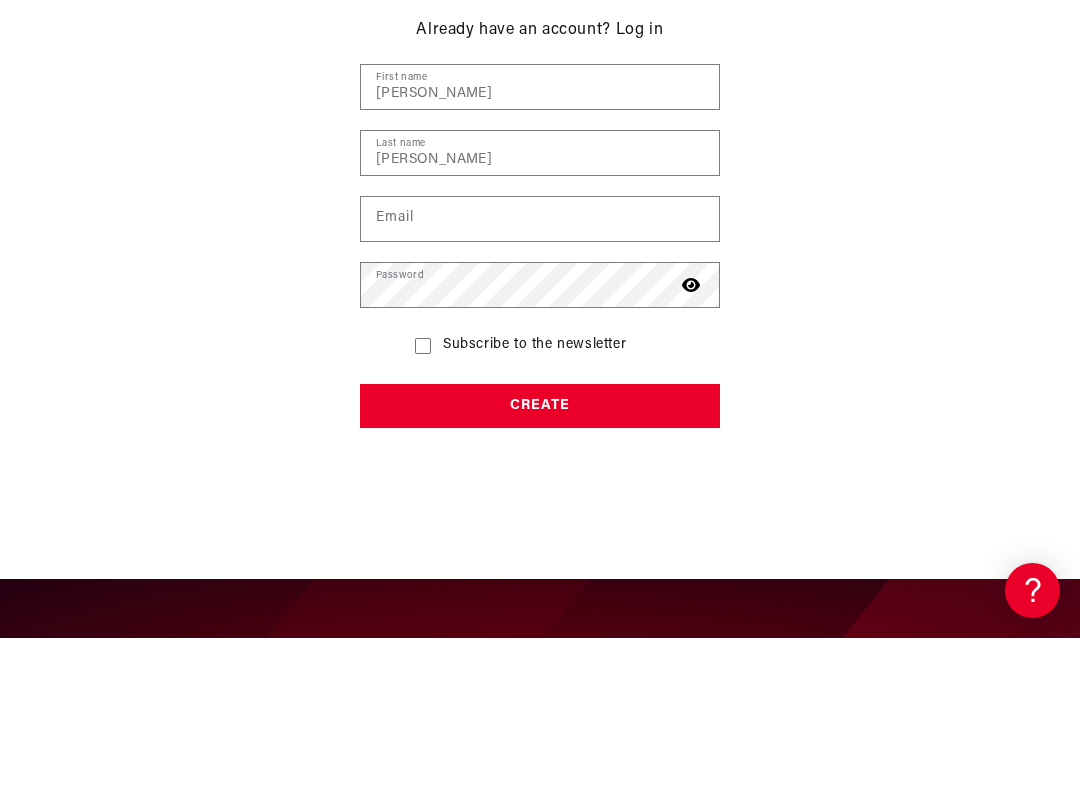 type on "[EMAIL_ADDRESS][DOMAIN_NAME]" 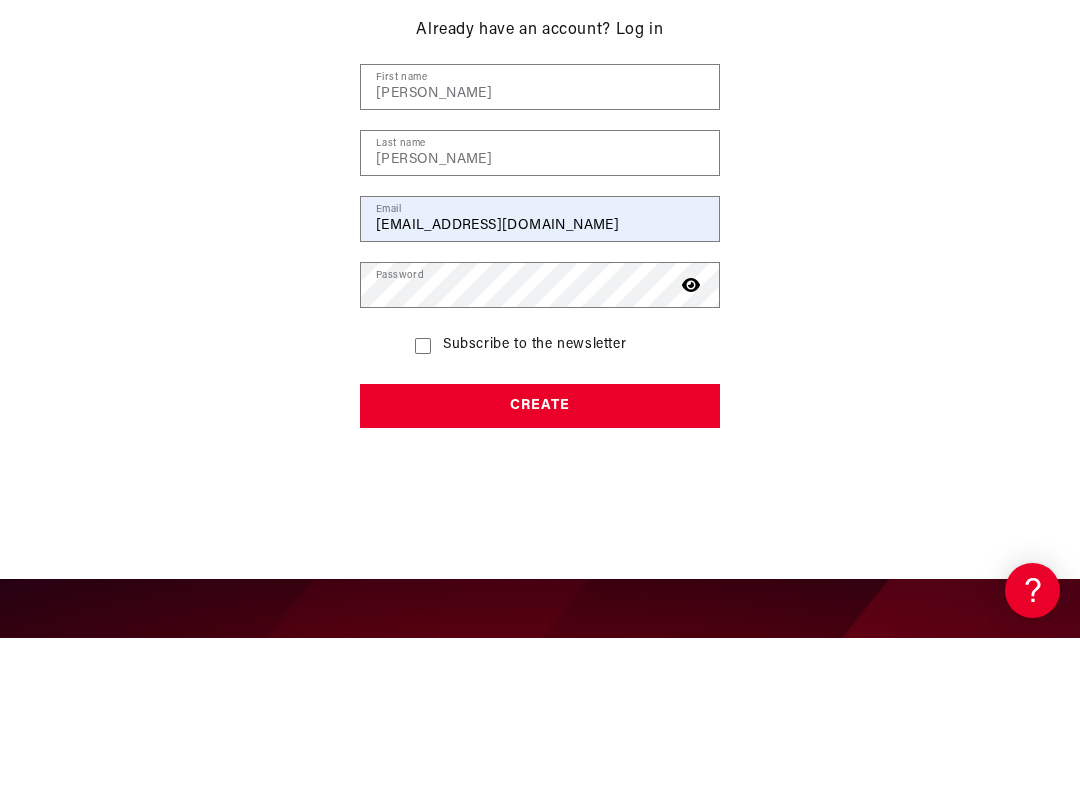 scroll, scrollTop: 417, scrollLeft: 0, axis: vertical 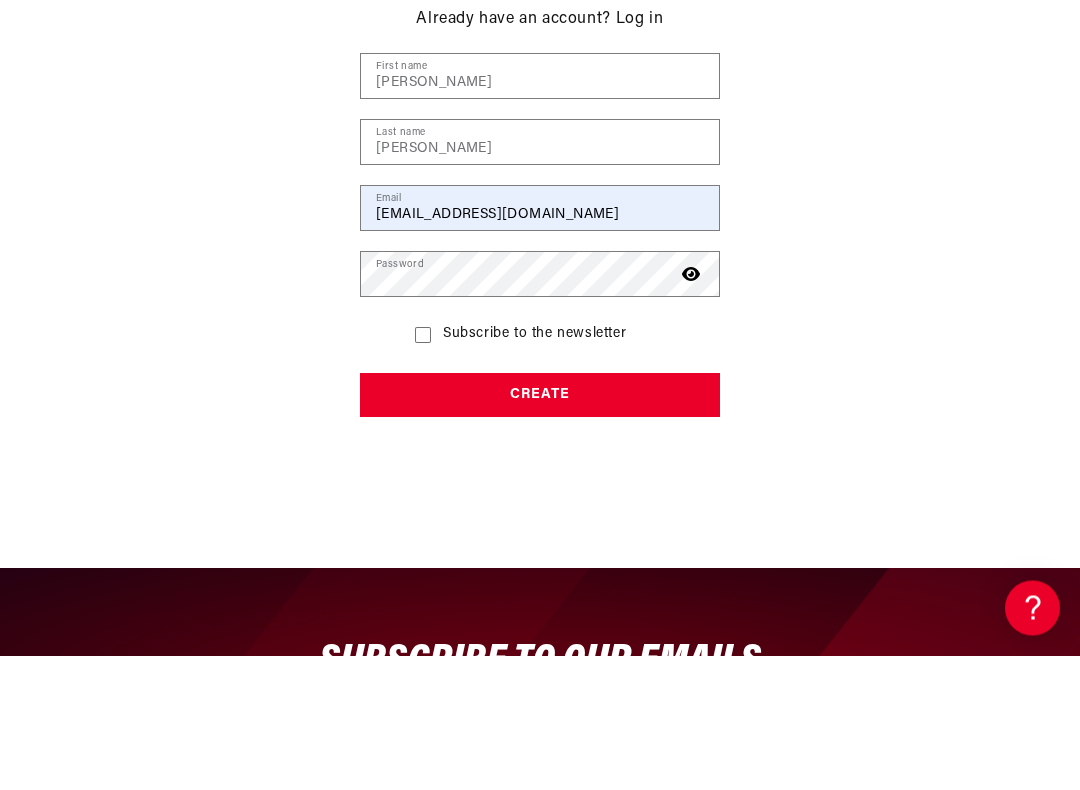 click 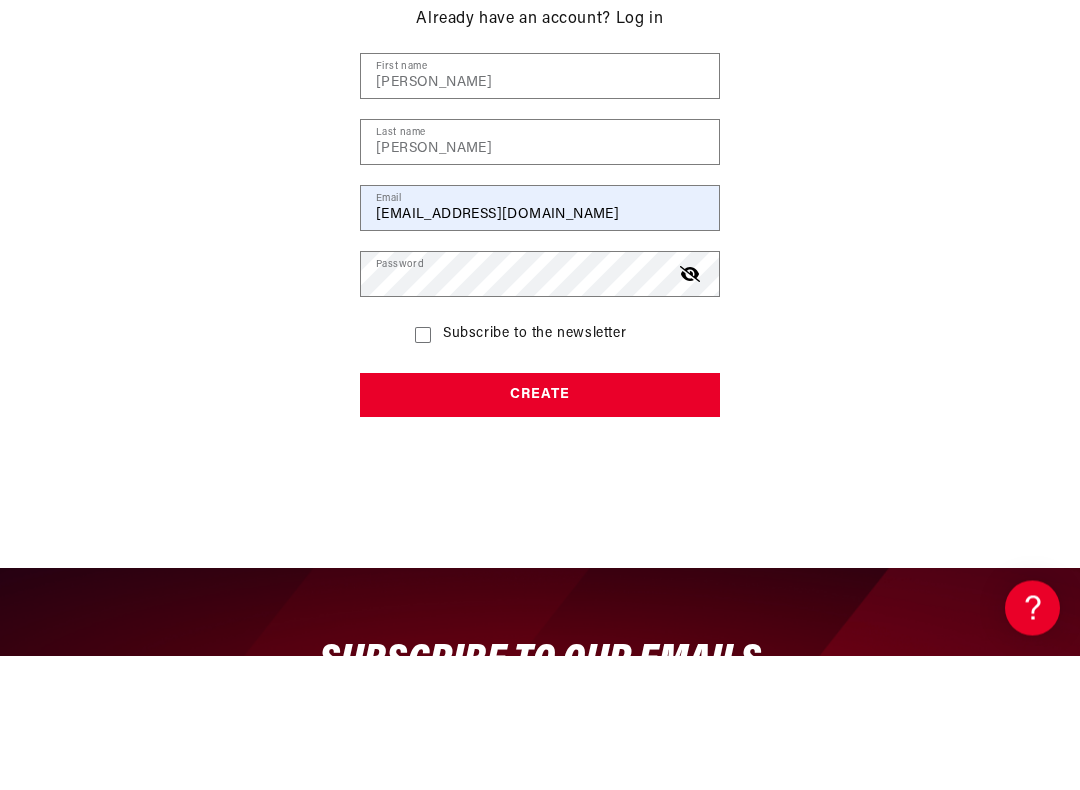 scroll, scrollTop: 427, scrollLeft: 0, axis: vertical 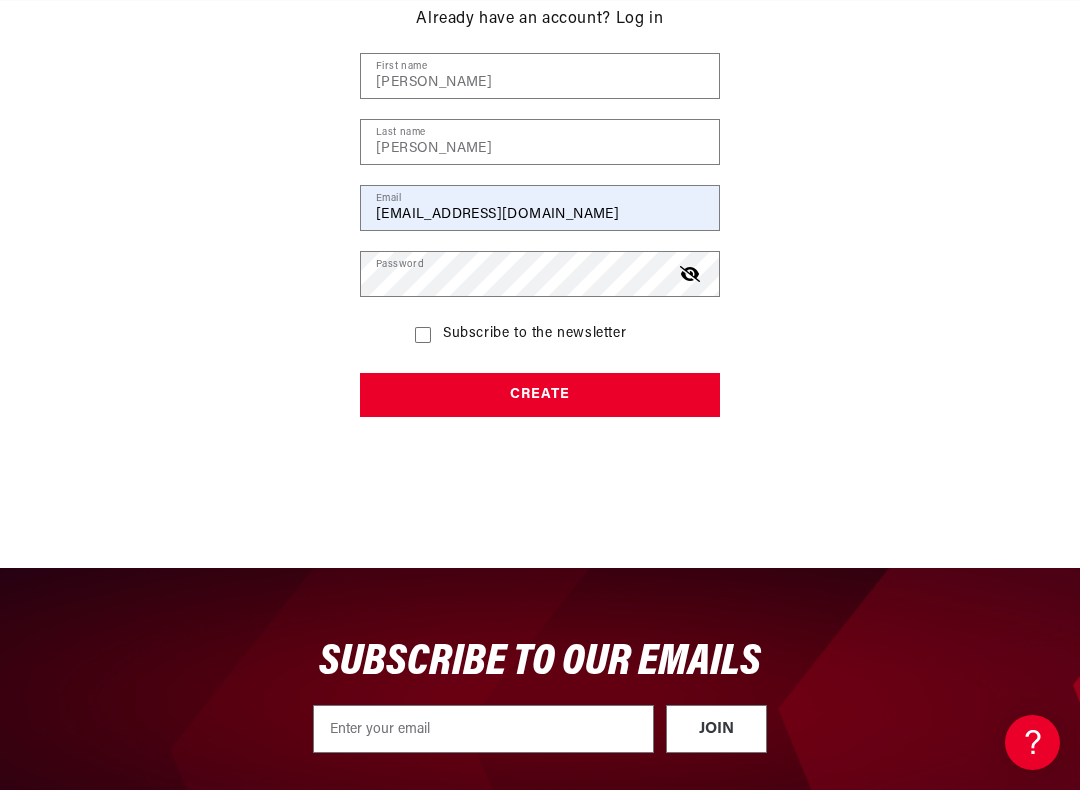 click 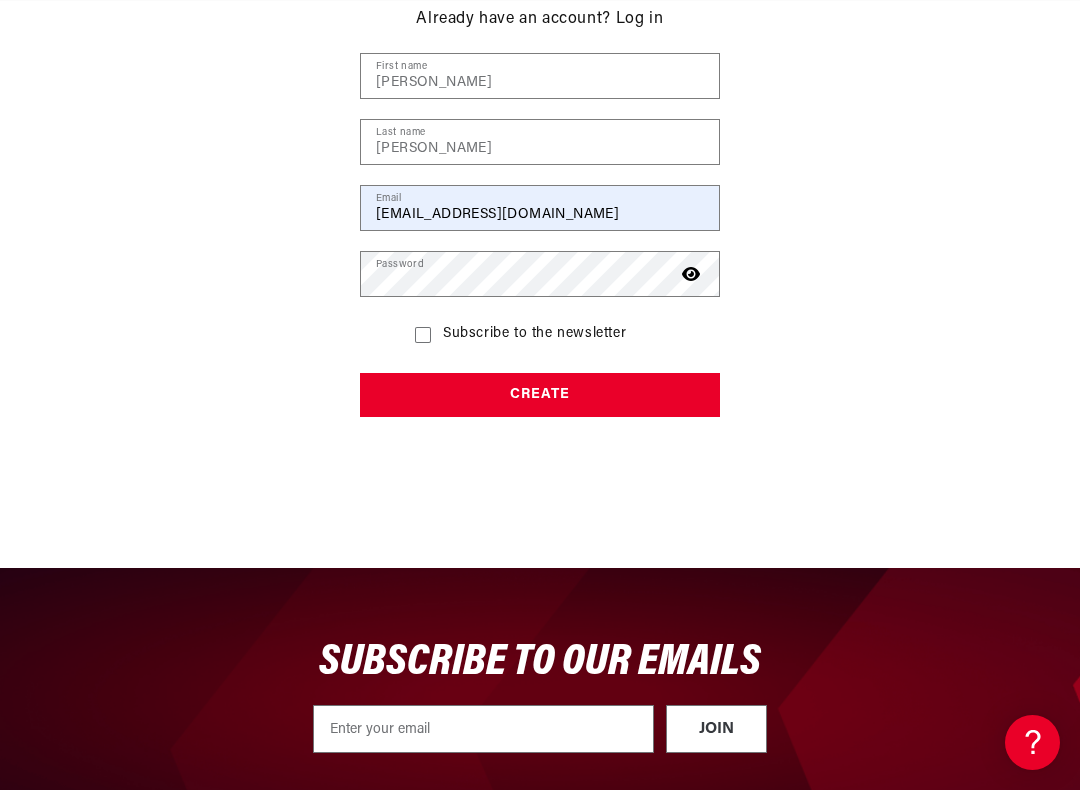 click 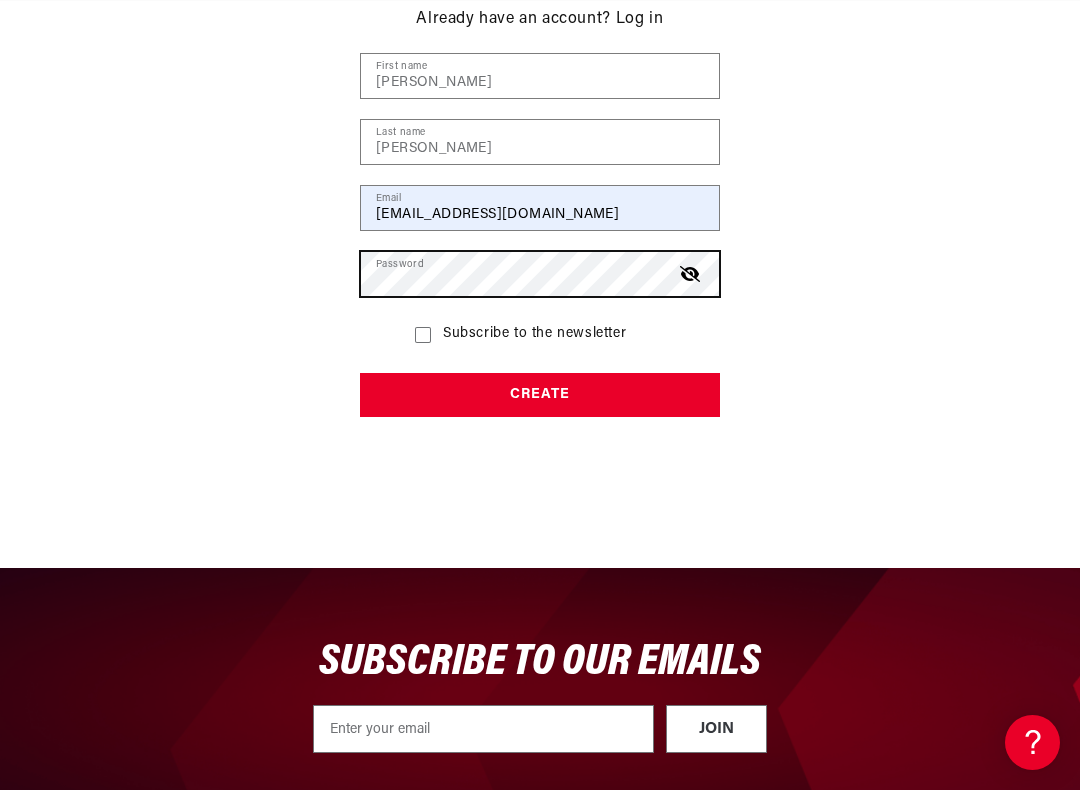 scroll, scrollTop: 426, scrollLeft: 0, axis: vertical 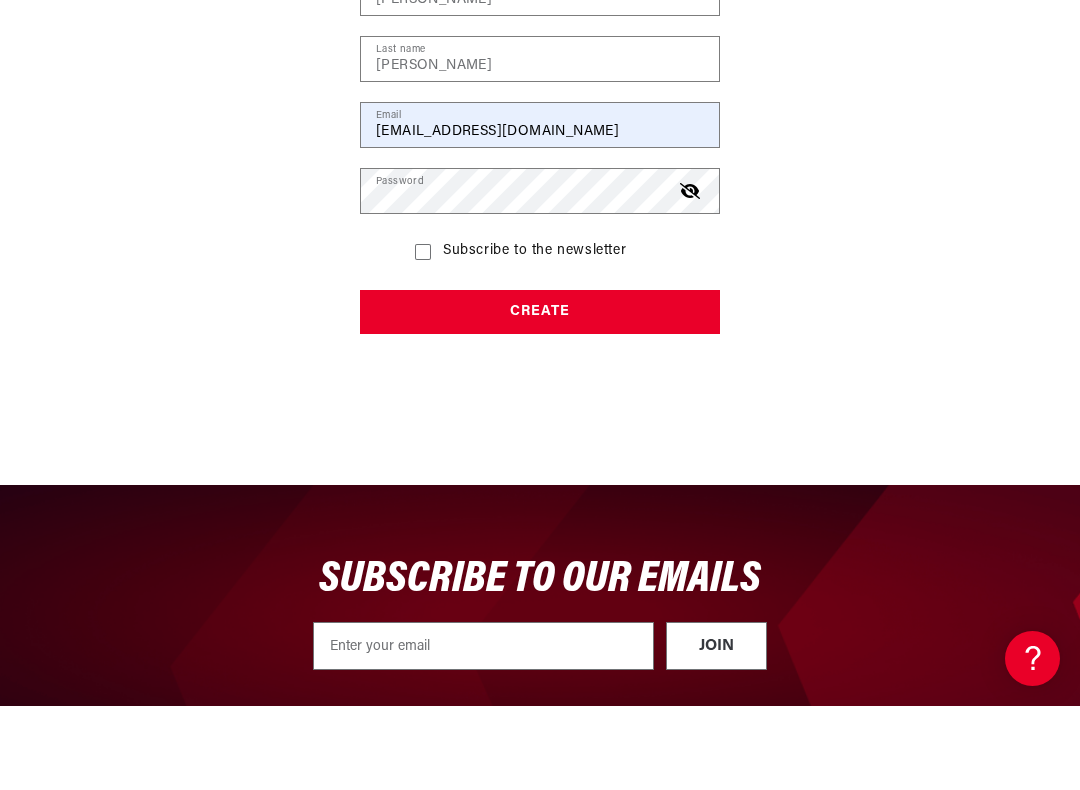 click 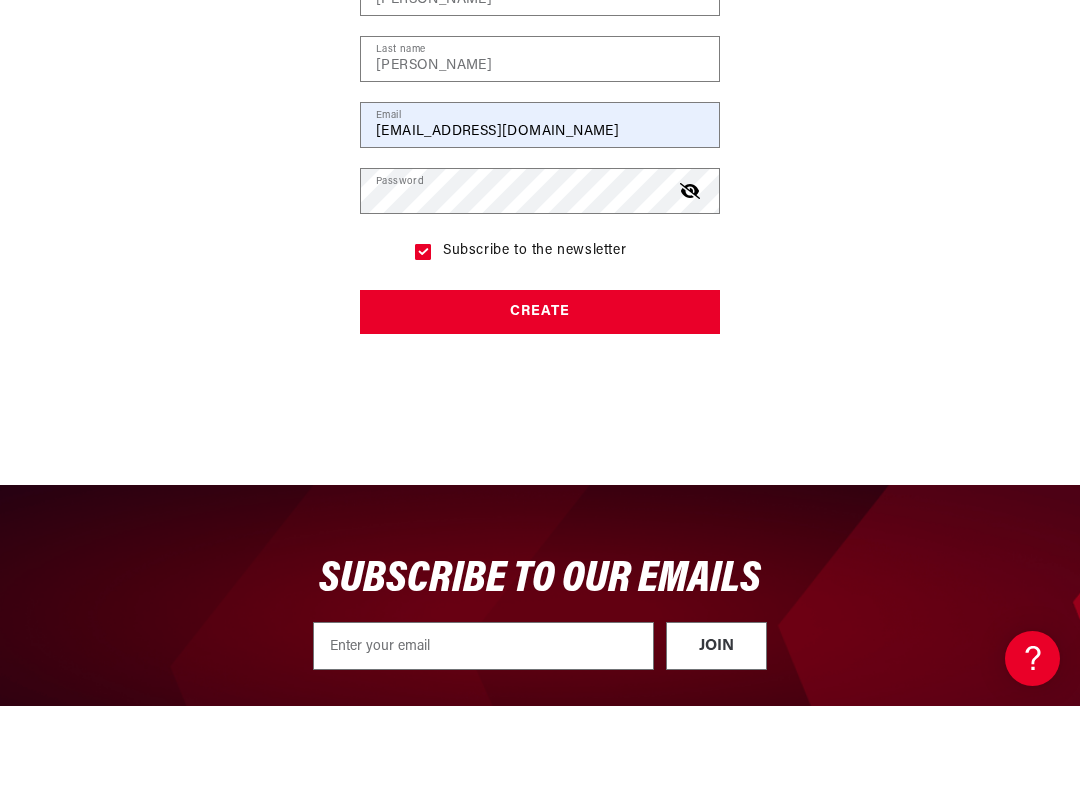 scroll, scrollTop: 511, scrollLeft: 0, axis: vertical 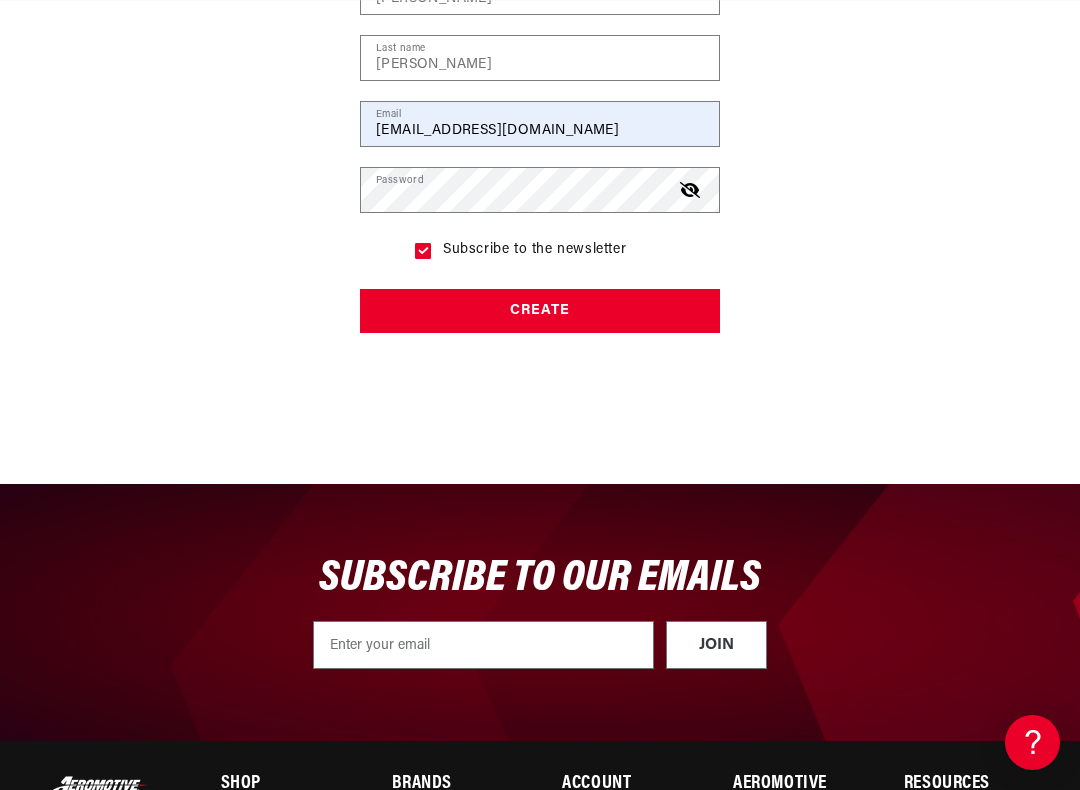click on "Create" at bounding box center (540, 311) 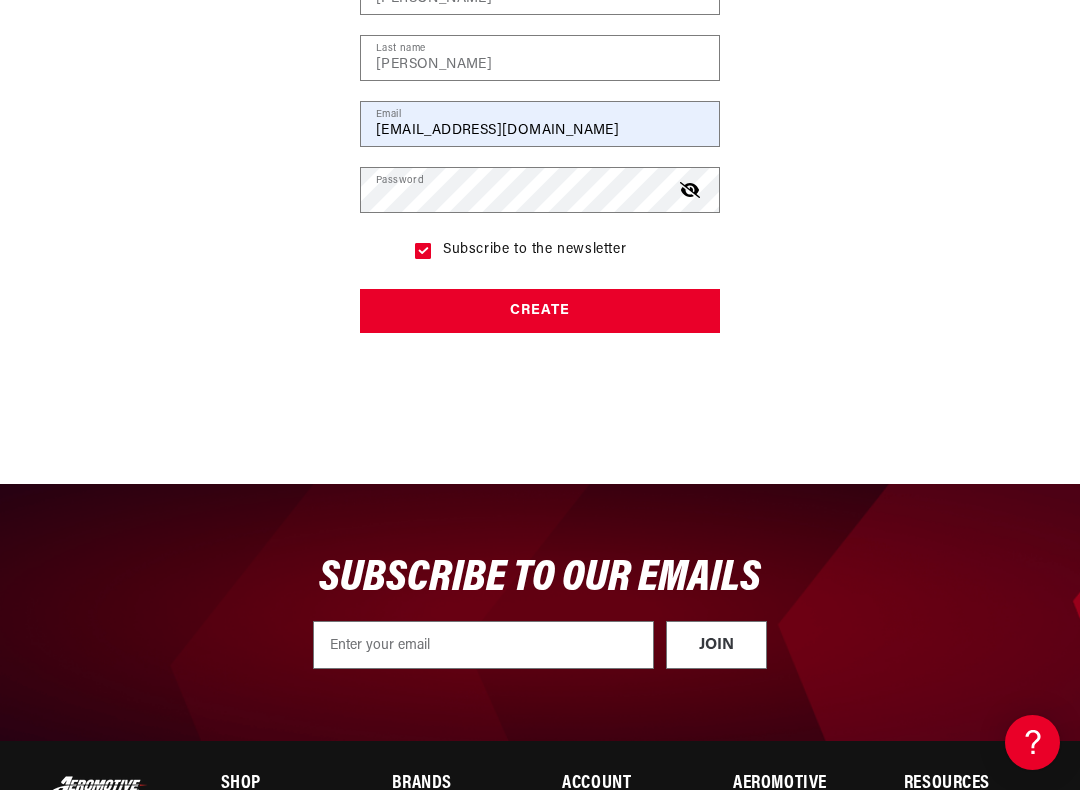 scroll, scrollTop: 0, scrollLeft: 1800, axis: horizontal 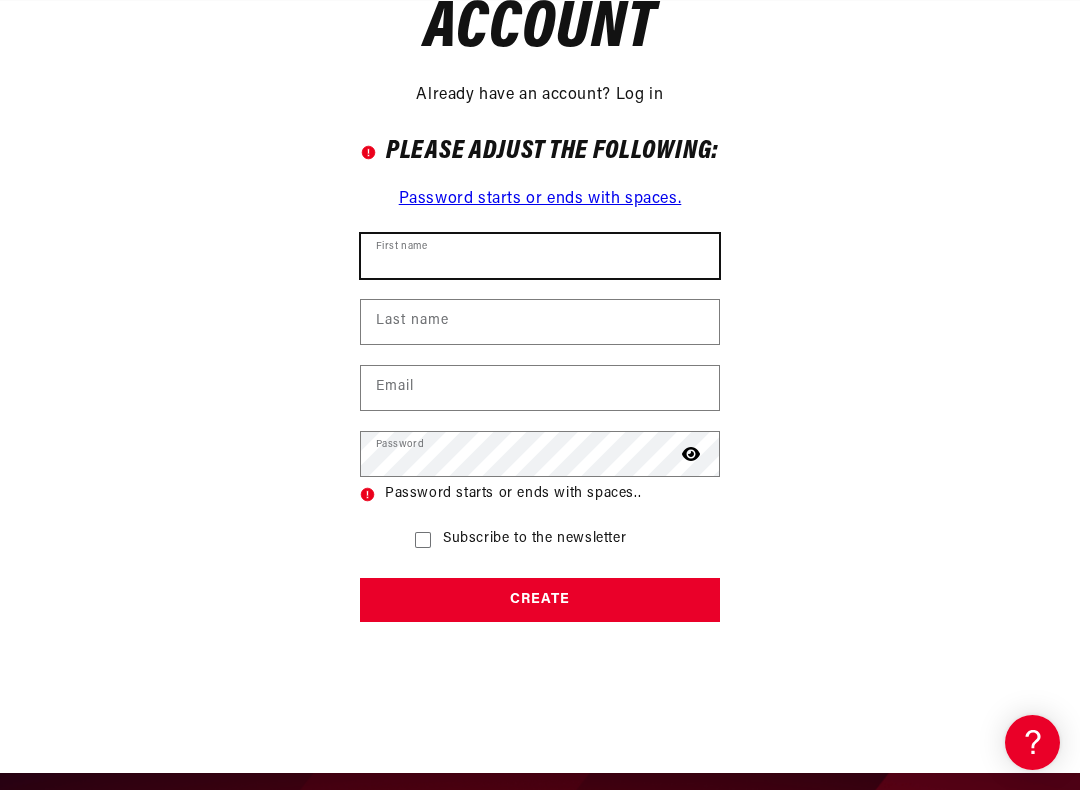 click on "First name" at bounding box center (540, 256) 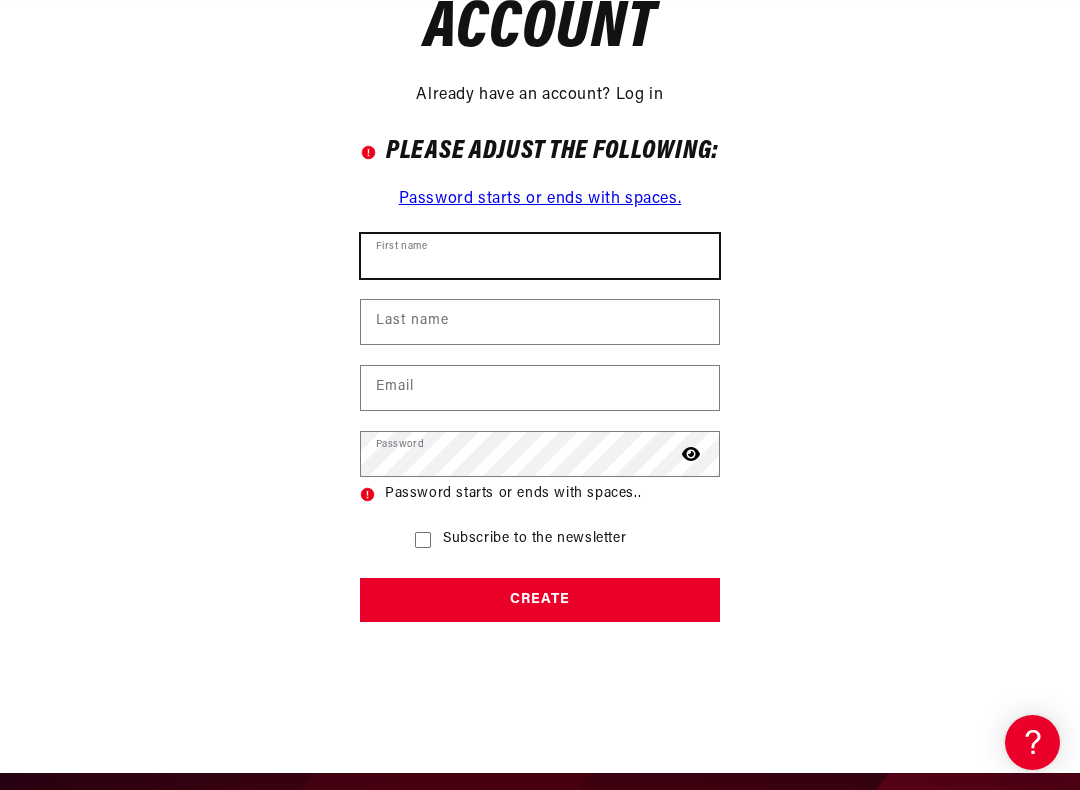 scroll, scrollTop: 0, scrollLeft: 900, axis: horizontal 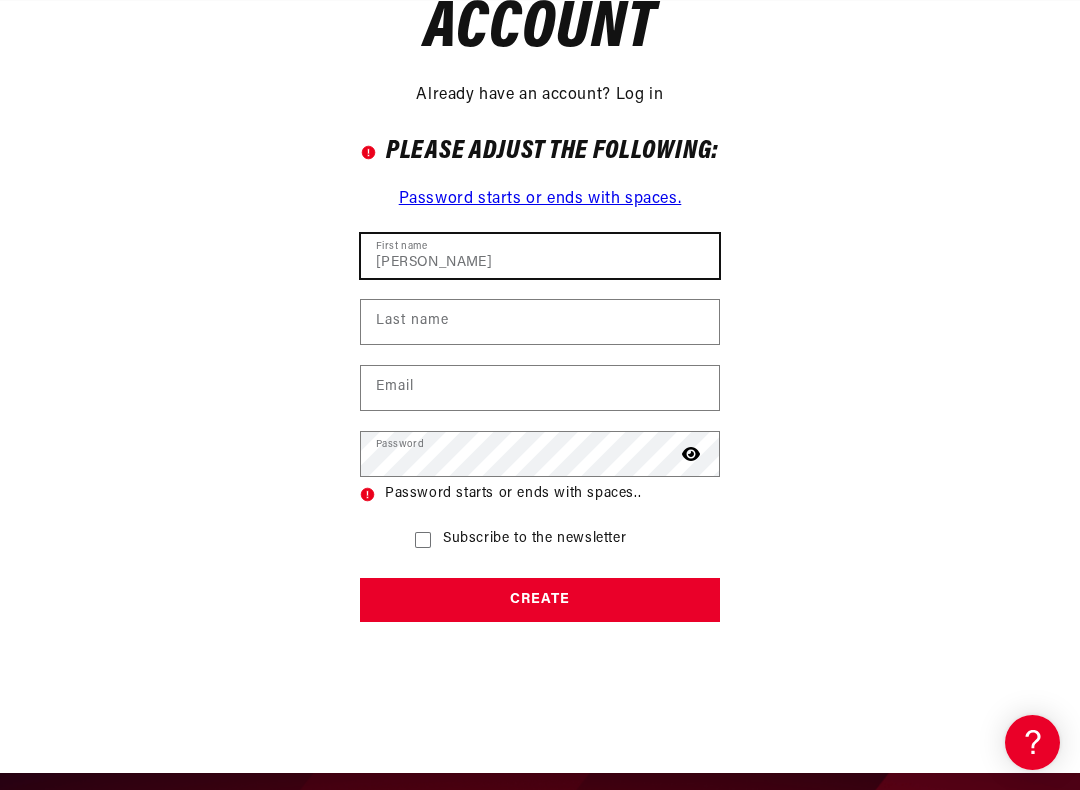 type on "[PERSON_NAME]" 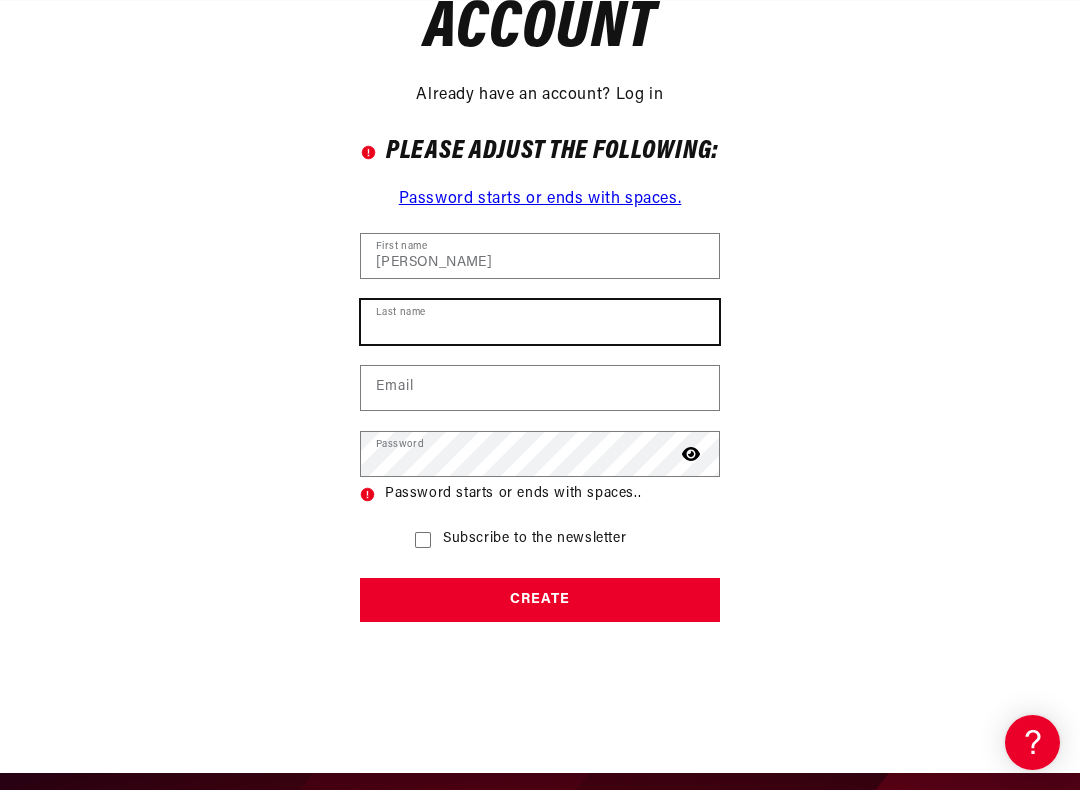 click on "Last name" at bounding box center [540, 322] 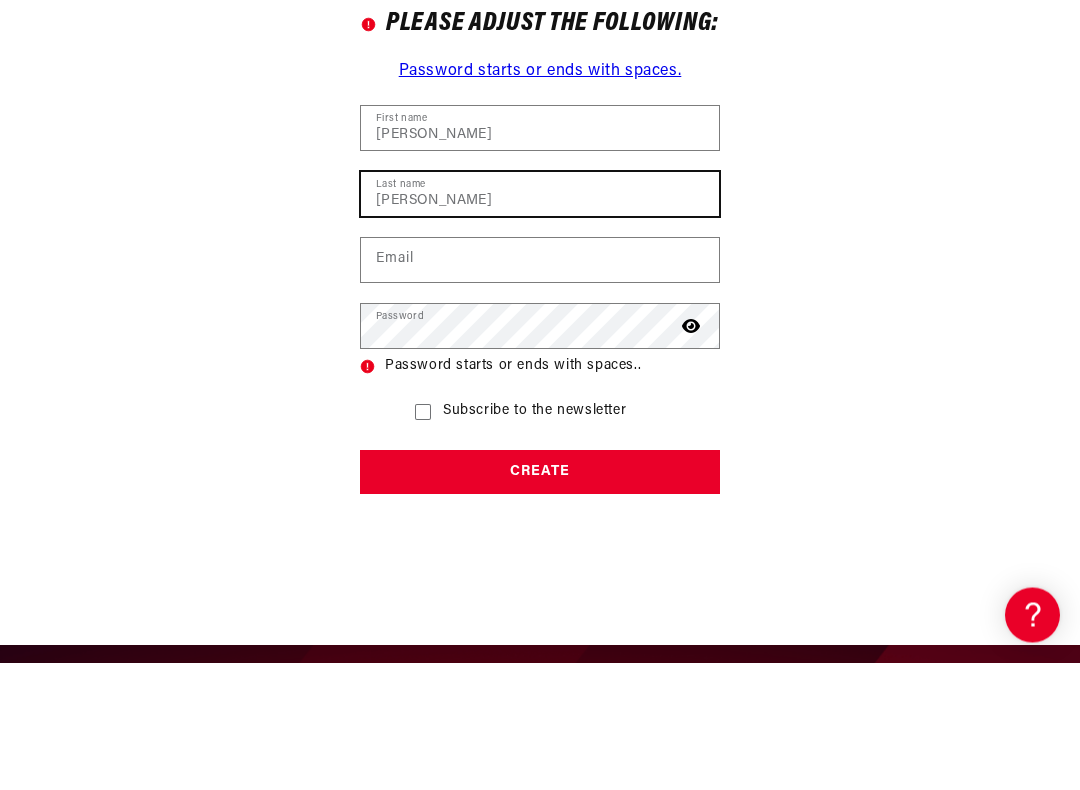 scroll, scrollTop: 0, scrollLeft: 1800, axis: horizontal 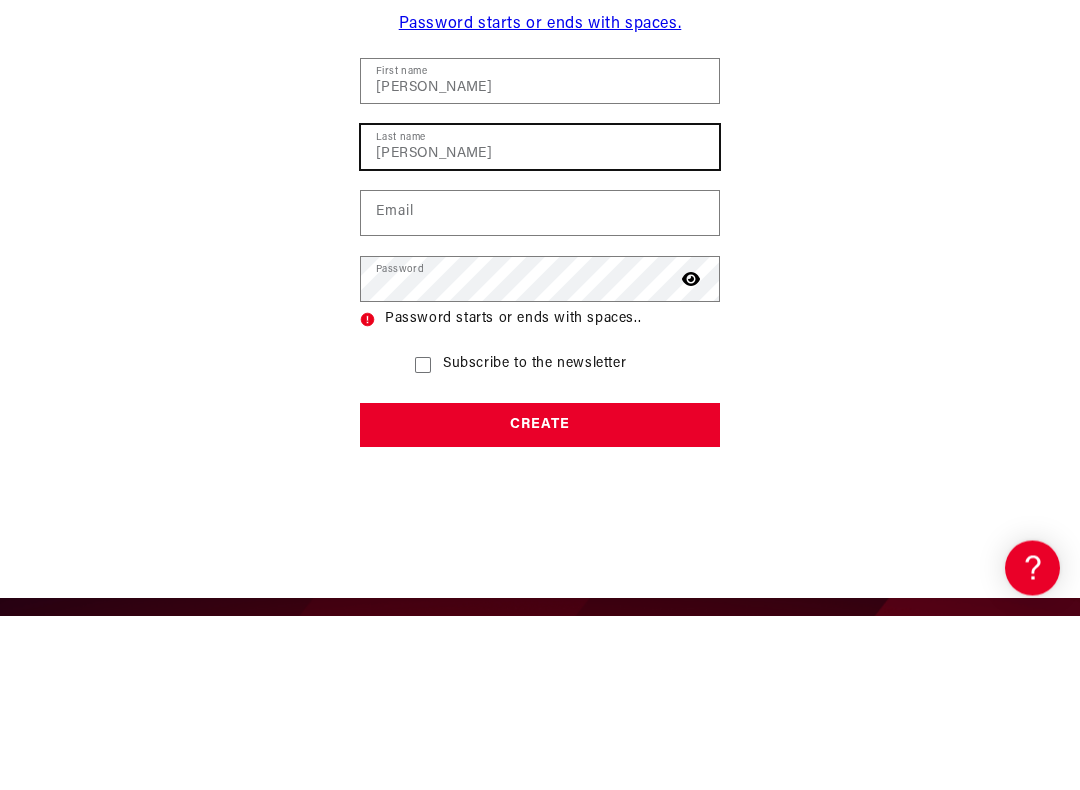 type on "Hamilton" 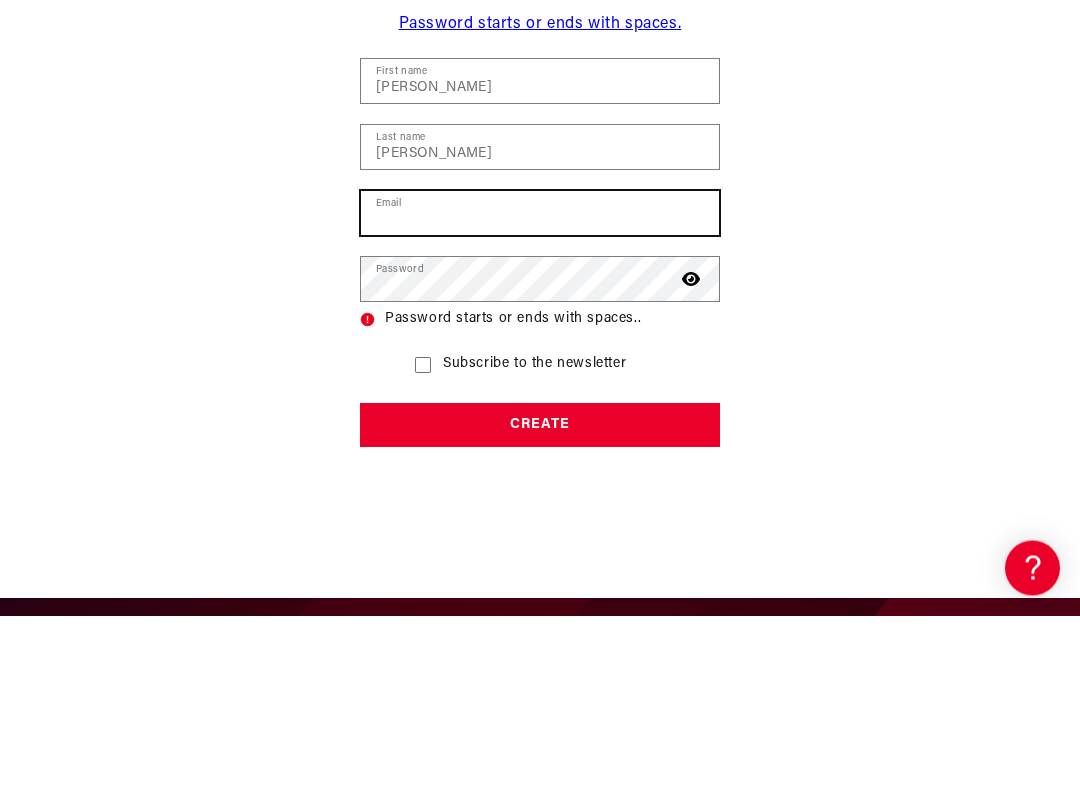 click on "Email" at bounding box center [540, 388] 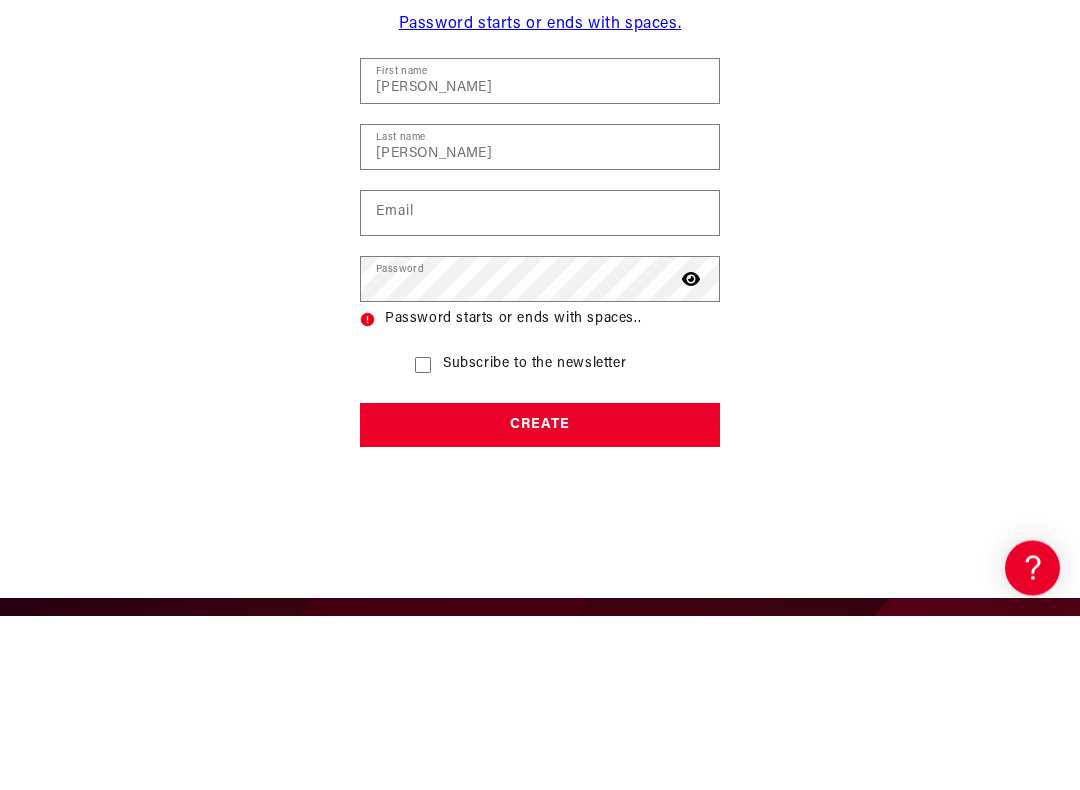 type on "jonny5780521@yahoo.com" 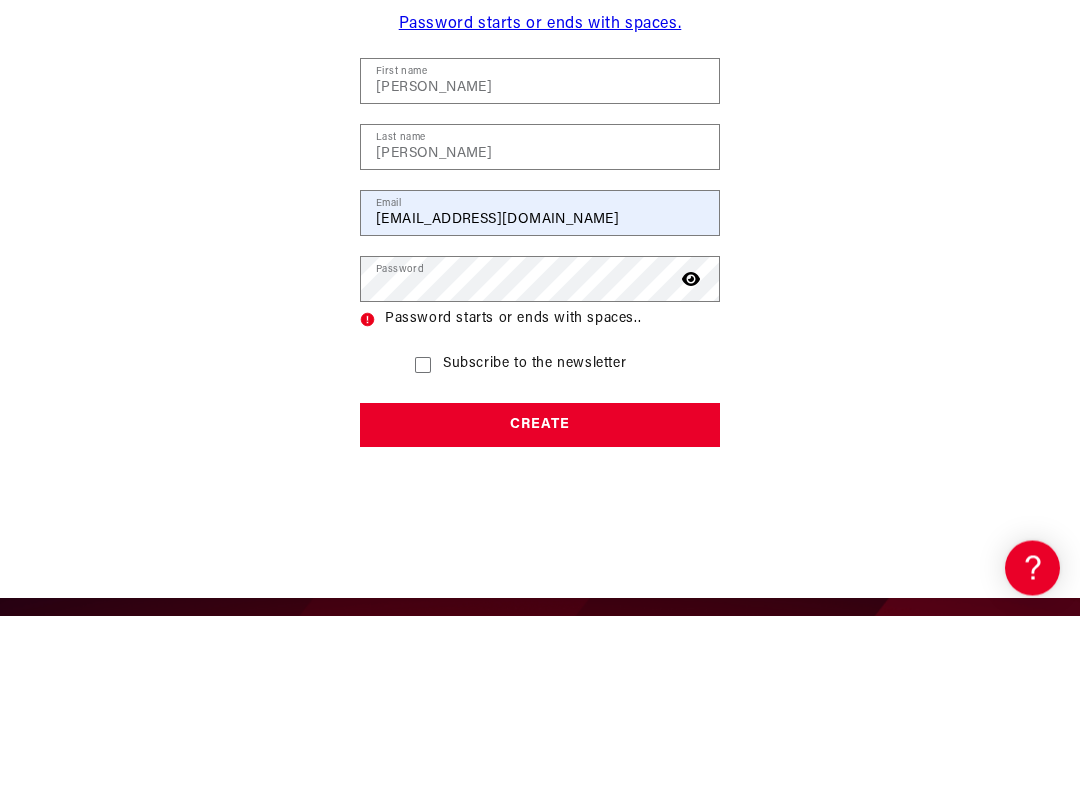 scroll, scrollTop: 526, scrollLeft: 0, axis: vertical 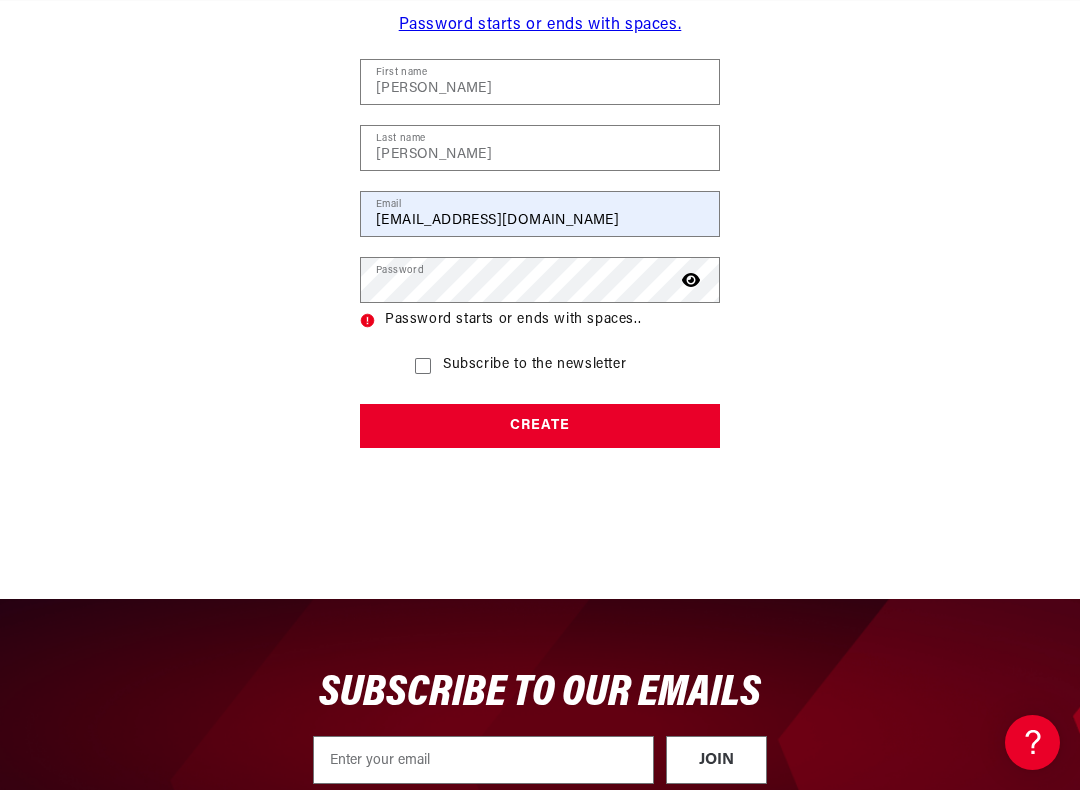 click 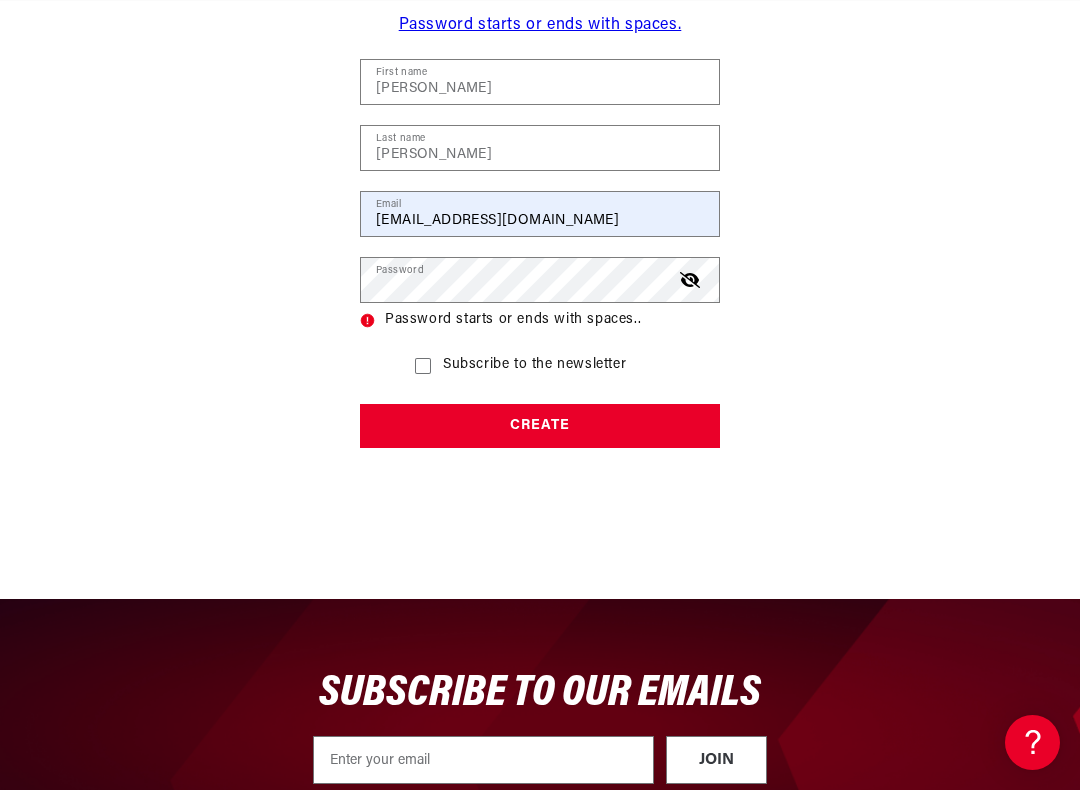 scroll, scrollTop: 526, scrollLeft: 0, axis: vertical 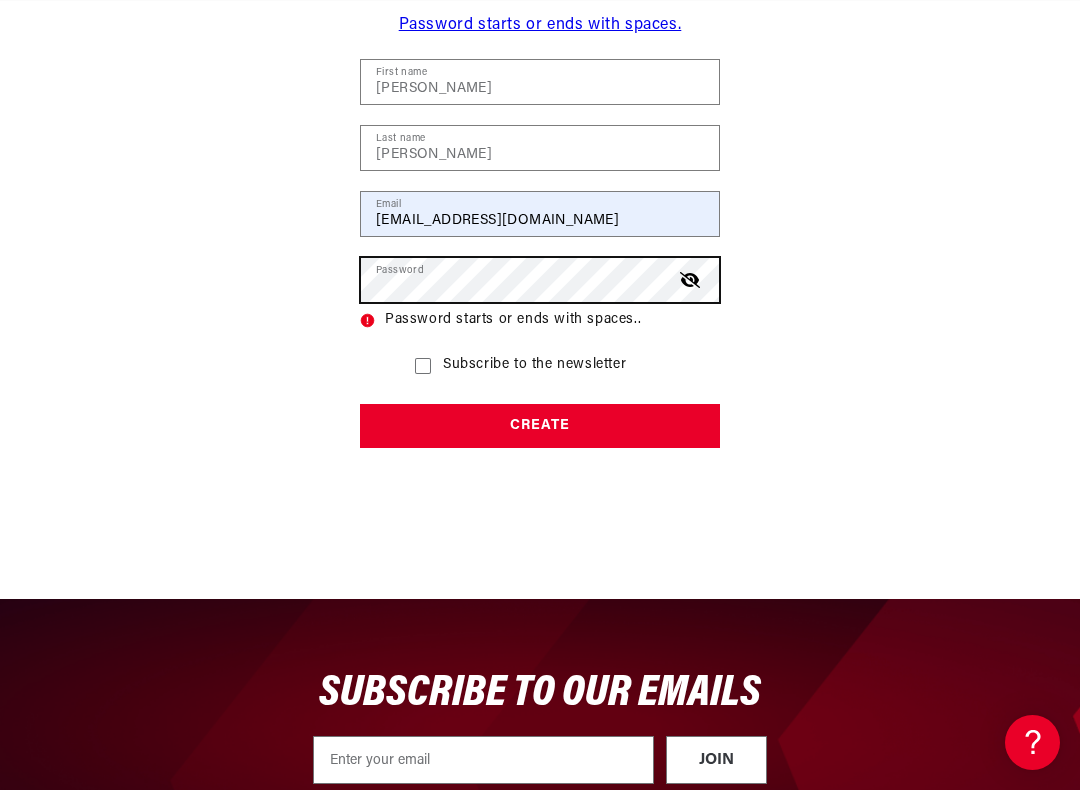 click on "Create" at bounding box center [540, 426] 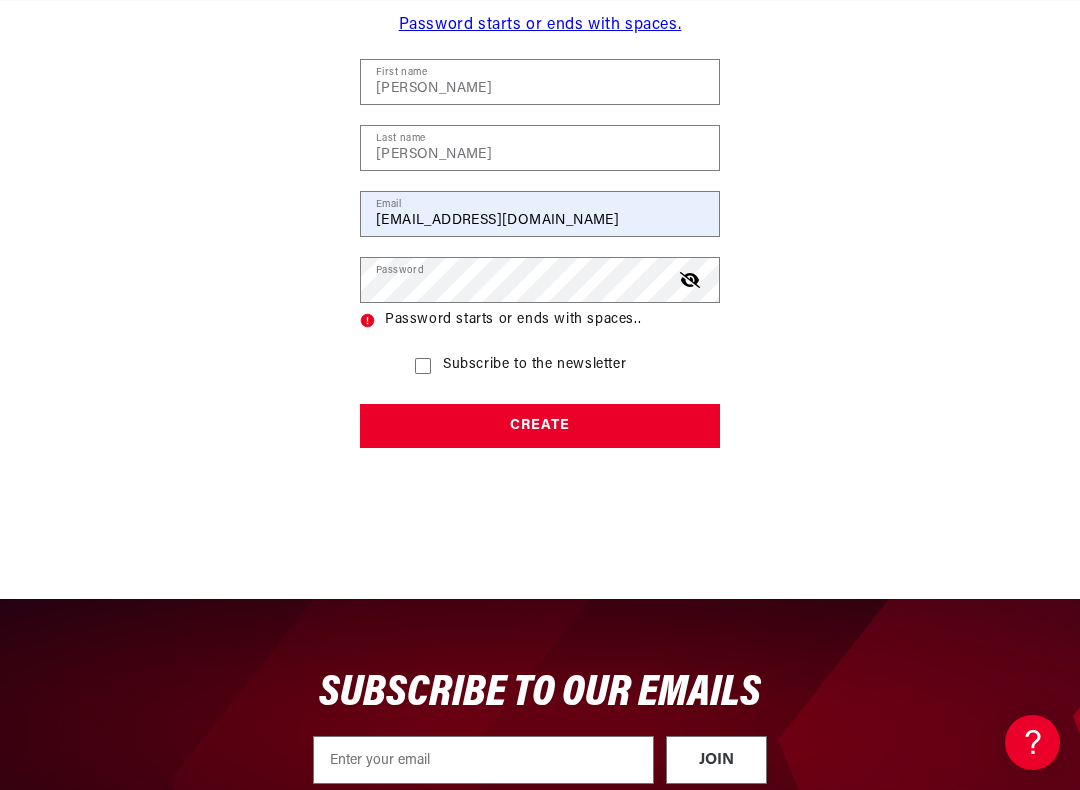 click on "Create account
Already have an account?
Log in
Please adjust the following:
Password
starts or ends with spaces.
John
First name
Hamilton
Last name
jonny5780521@yahoo.com
Email
Password
Password
starts or ends with spaces..
Subscribe to the newsletter
Create" at bounding box center (540, 90) 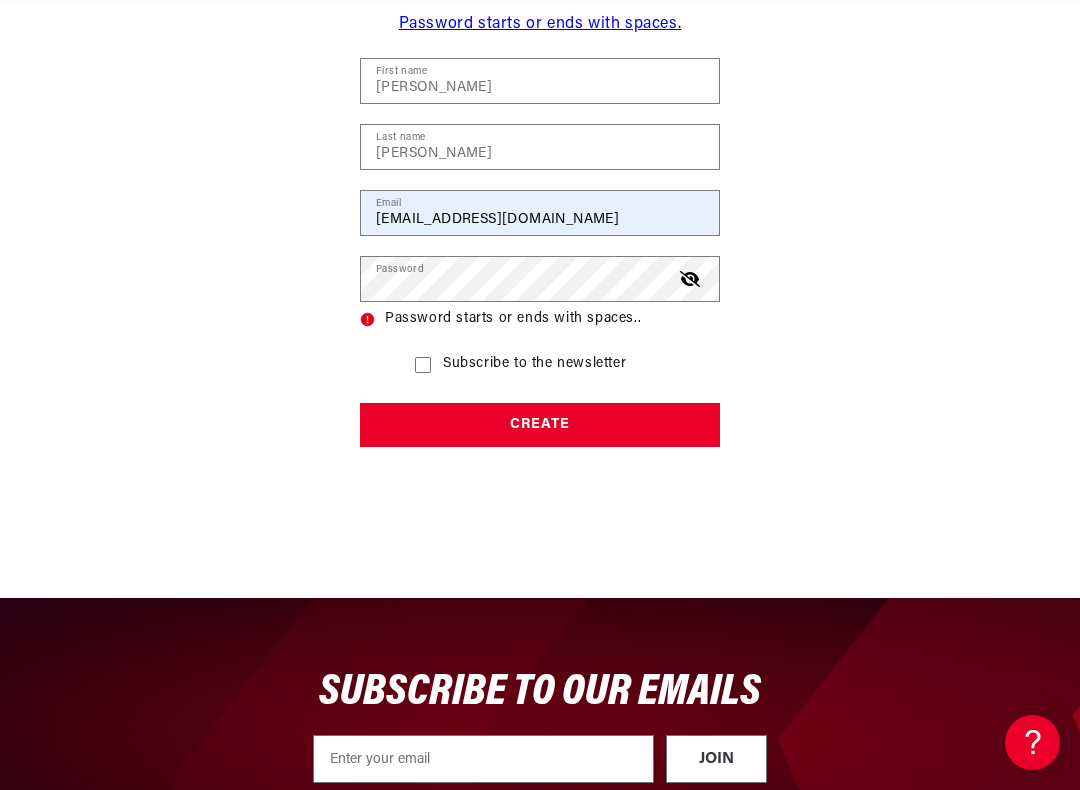 click 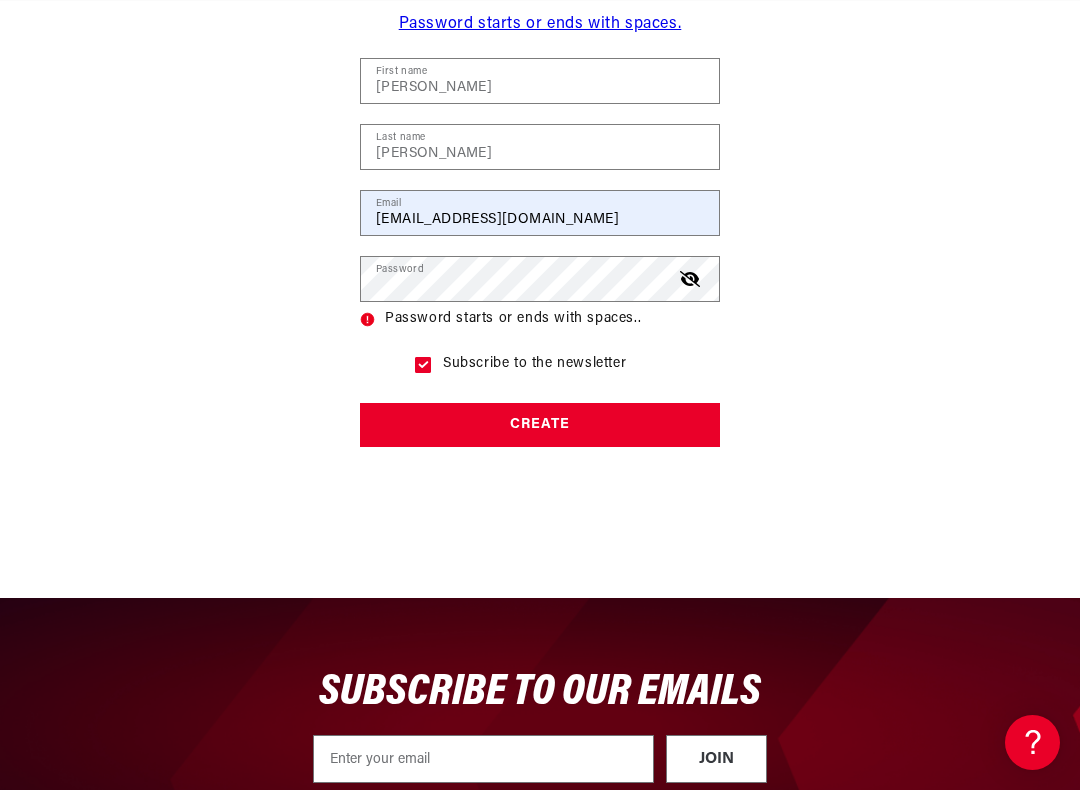 scroll, scrollTop: 0, scrollLeft: 1800, axis: horizontal 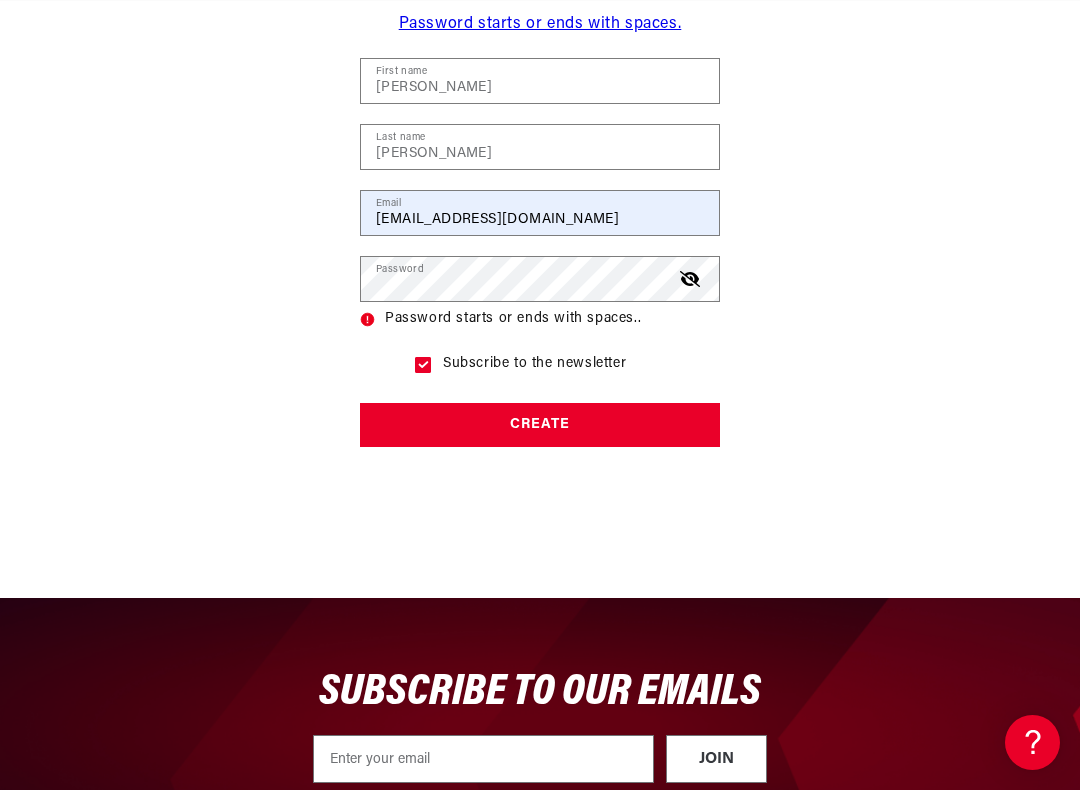 click on "Create" at bounding box center [540, 425] 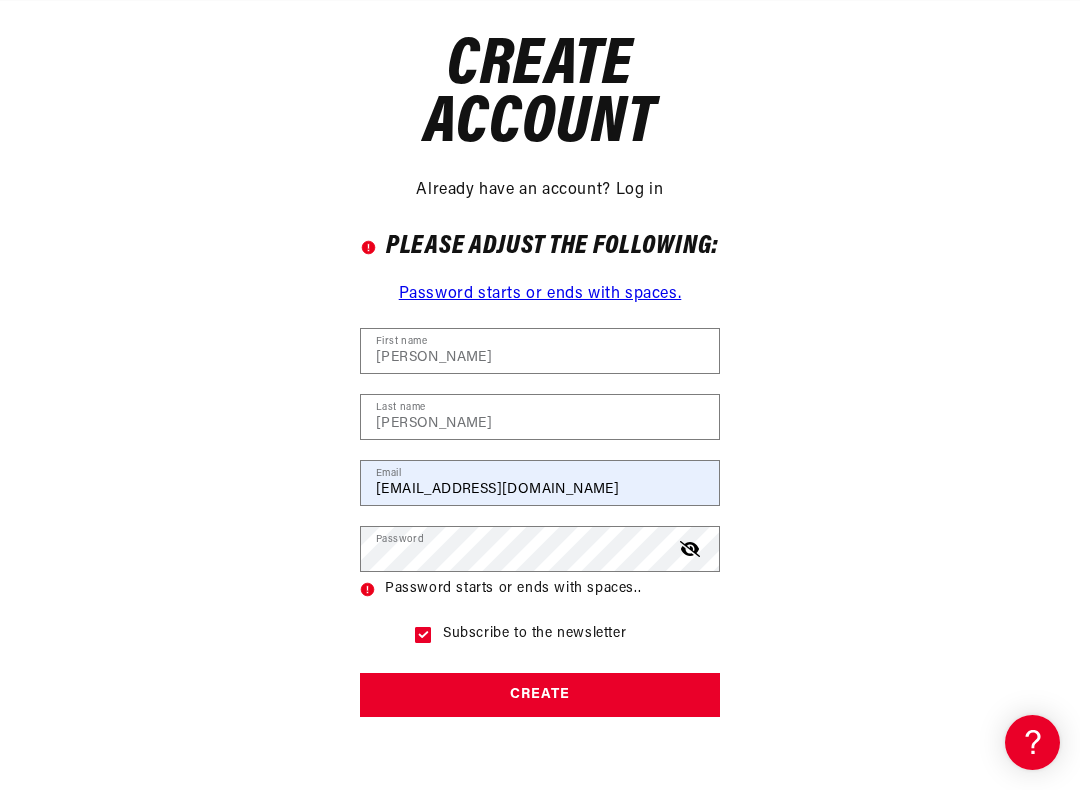 scroll, scrollTop: 264, scrollLeft: 0, axis: vertical 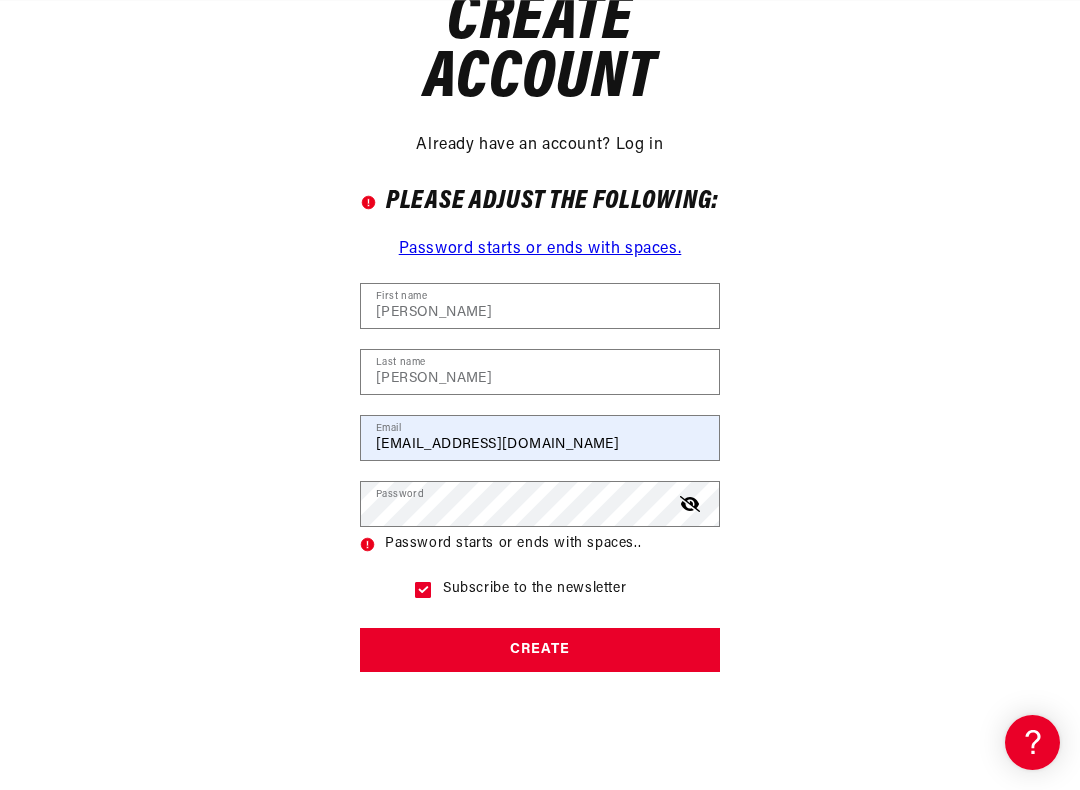 click on "Password
starts or ends with spaces." at bounding box center (540, 249) 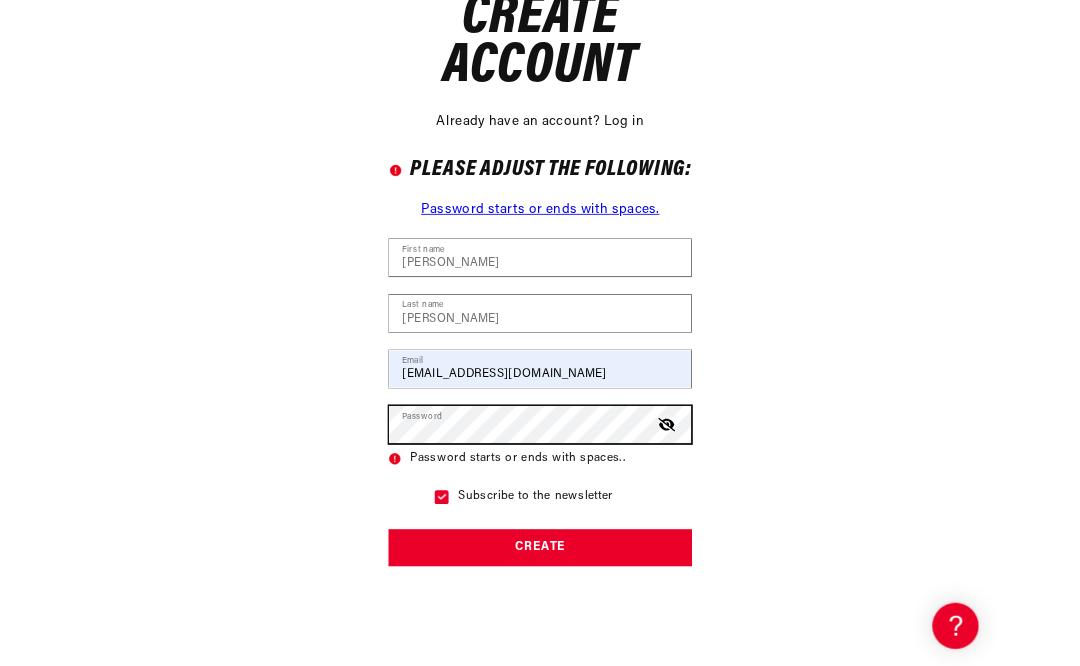 scroll, scrollTop: 300, scrollLeft: 0, axis: vertical 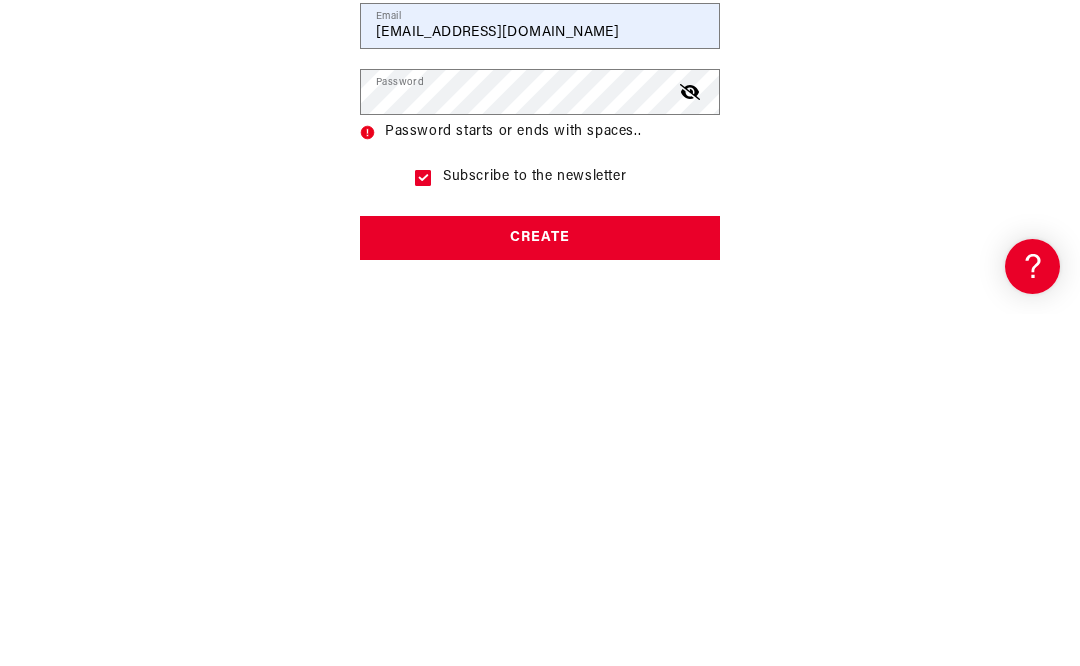 click on "Create" at bounding box center [540, 590] 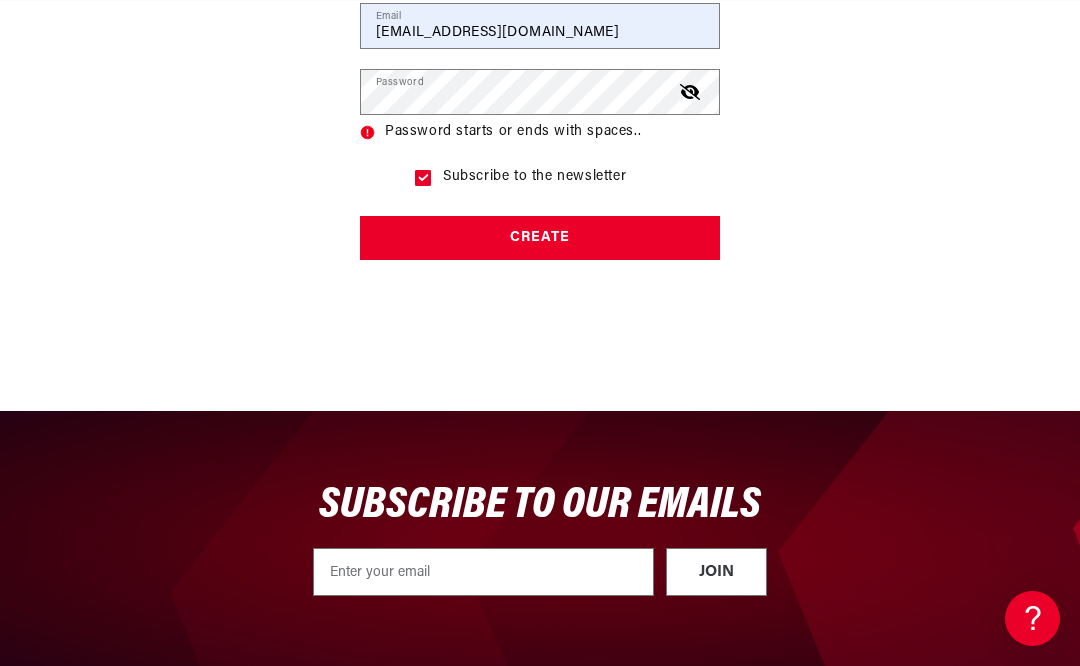 scroll, scrollTop: 0, scrollLeft: 900, axis: horizontal 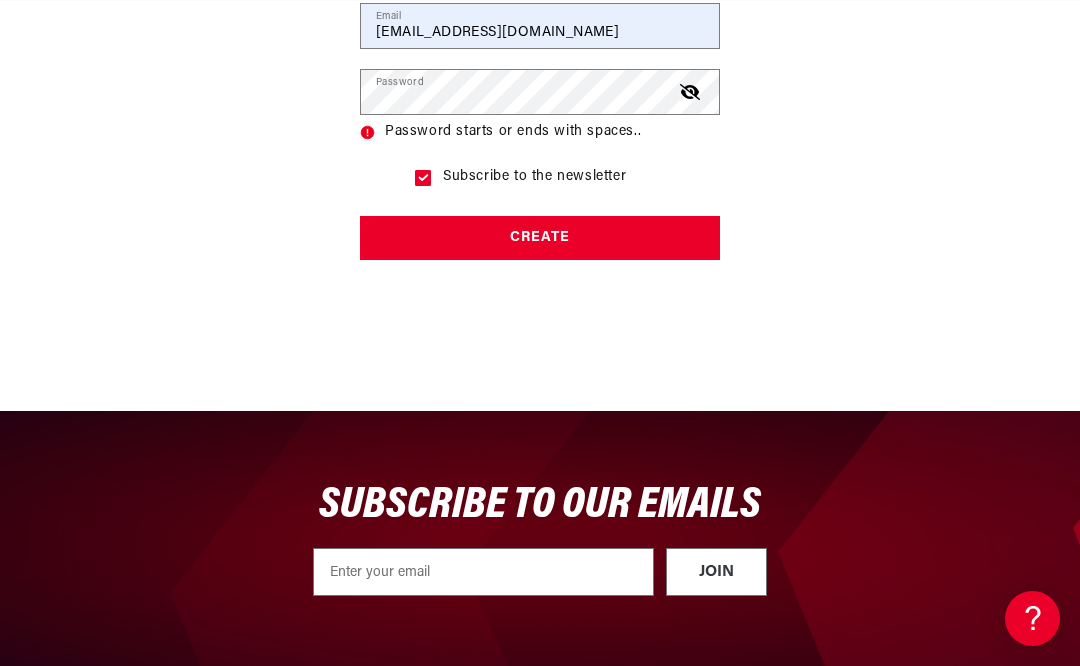 click on "Create" at bounding box center [540, 238] 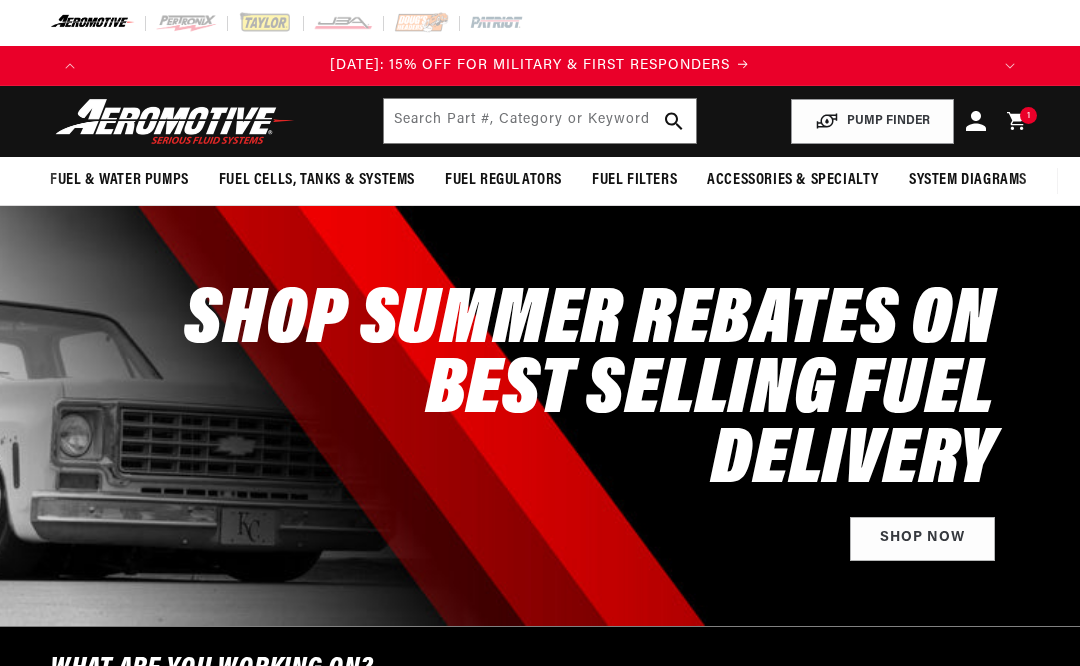 scroll, scrollTop: 0, scrollLeft: 0, axis: both 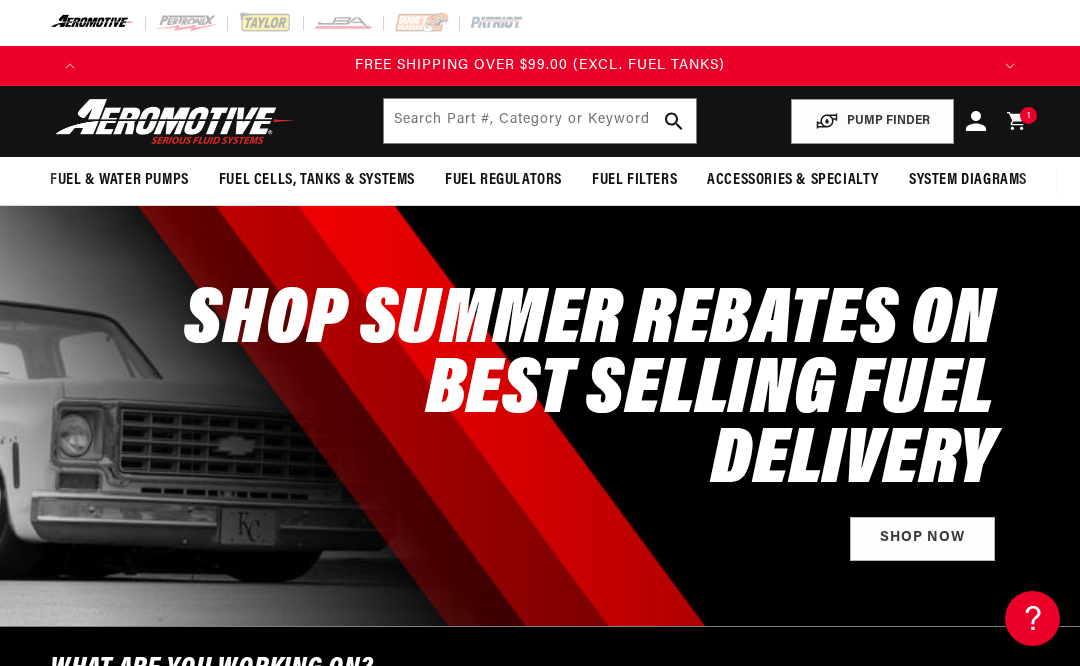 click 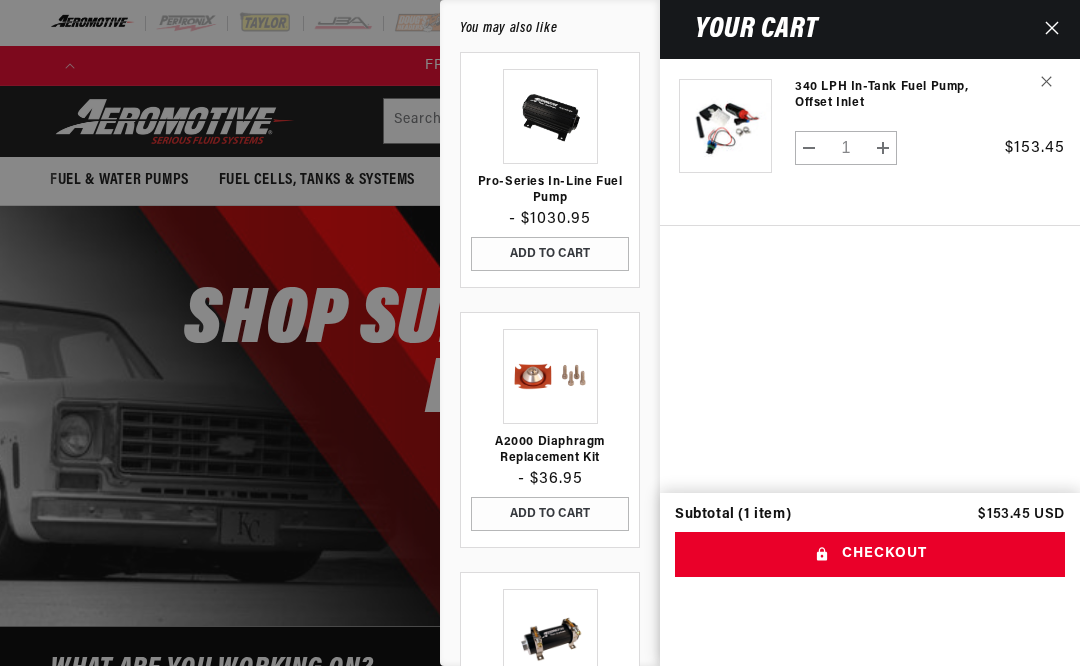scroll, scrollTop: 0, scrollLeft: 1800, axis: horizontal 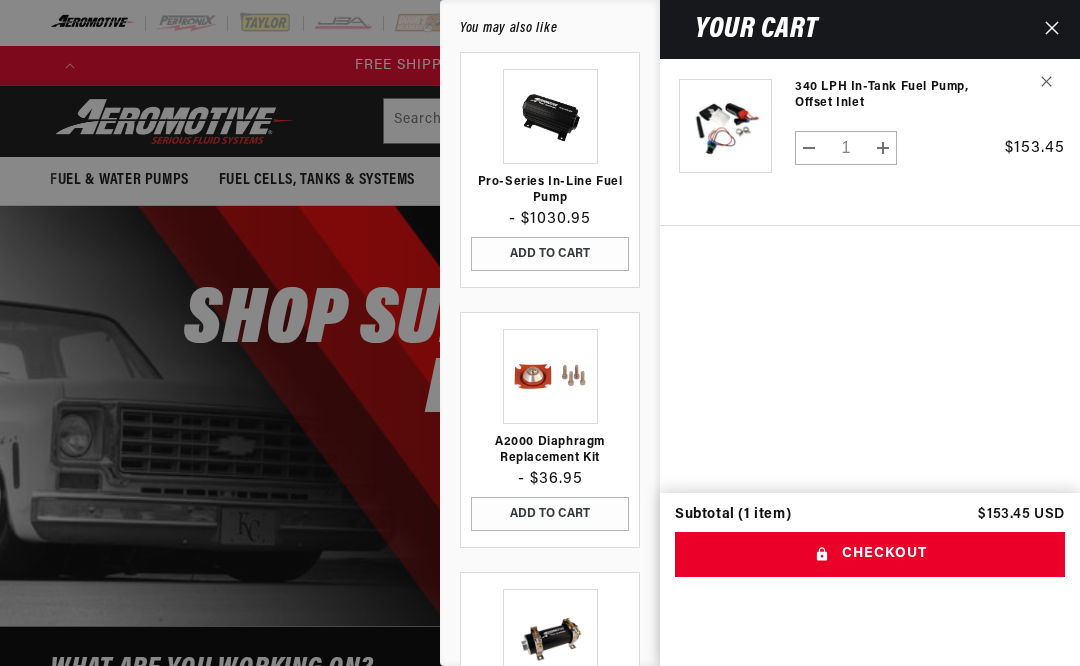 click at bounding box center [1046, 81] 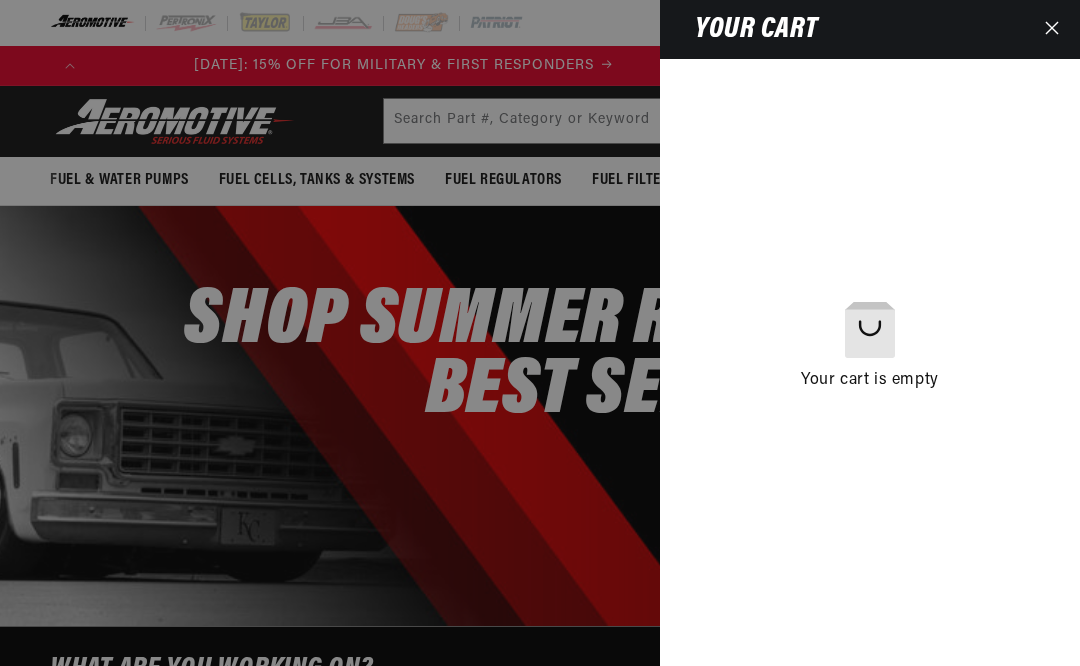 scroll, scrollTop: 0, scrollLeft: 0, axis: both 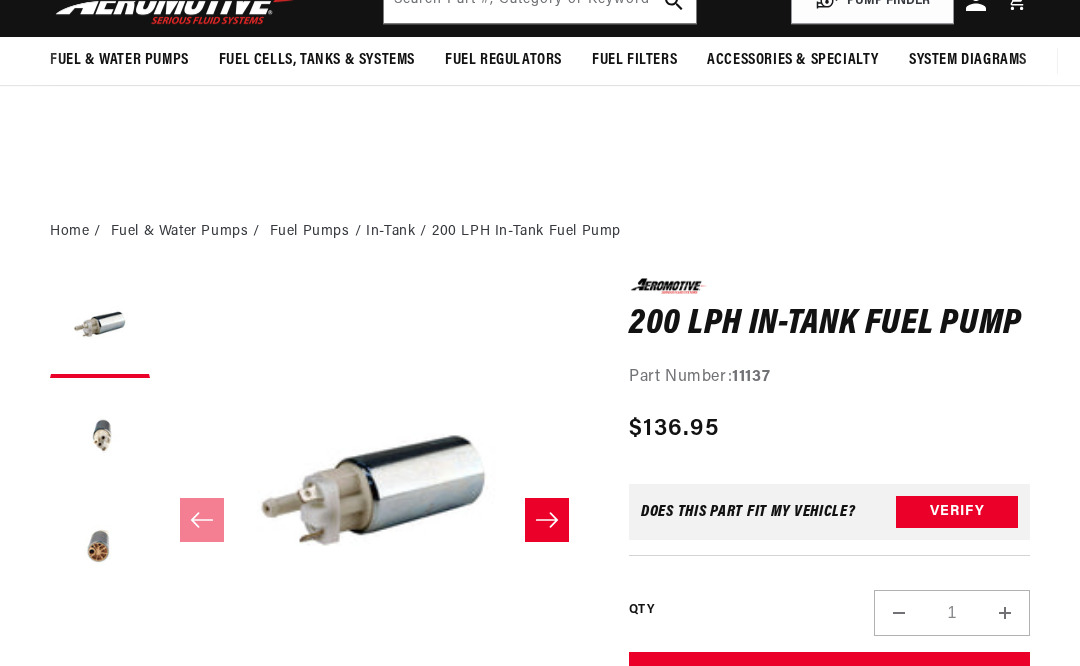 click on "Add to Cart" at bounding box center [829, 674] 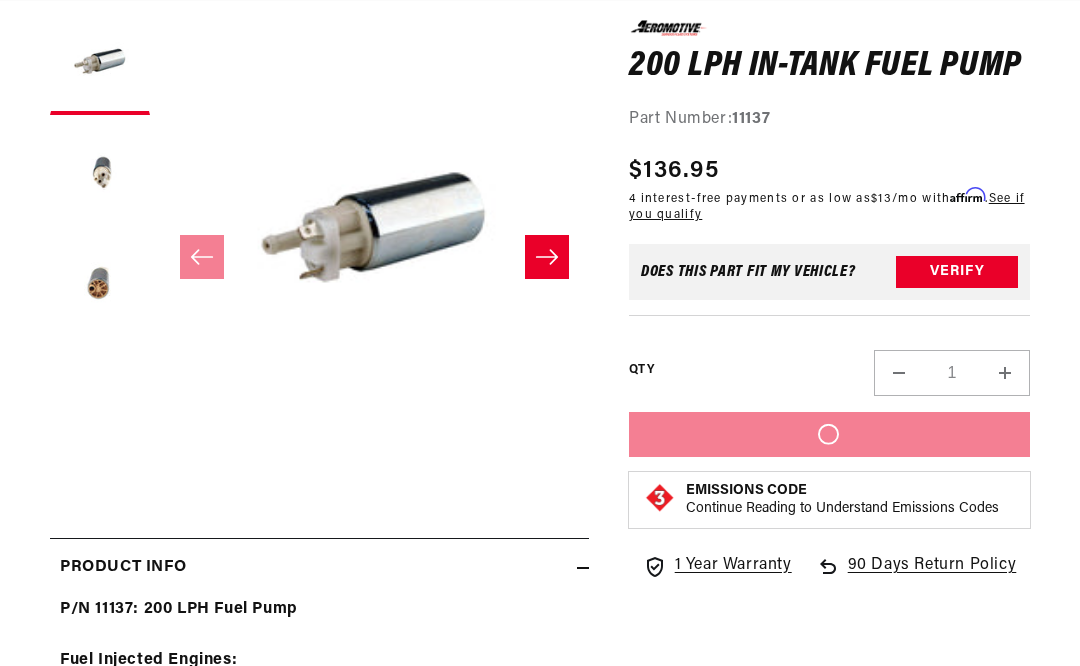 scroll, scrollTop: 0, scrollLeft: 900, axis: horizontal 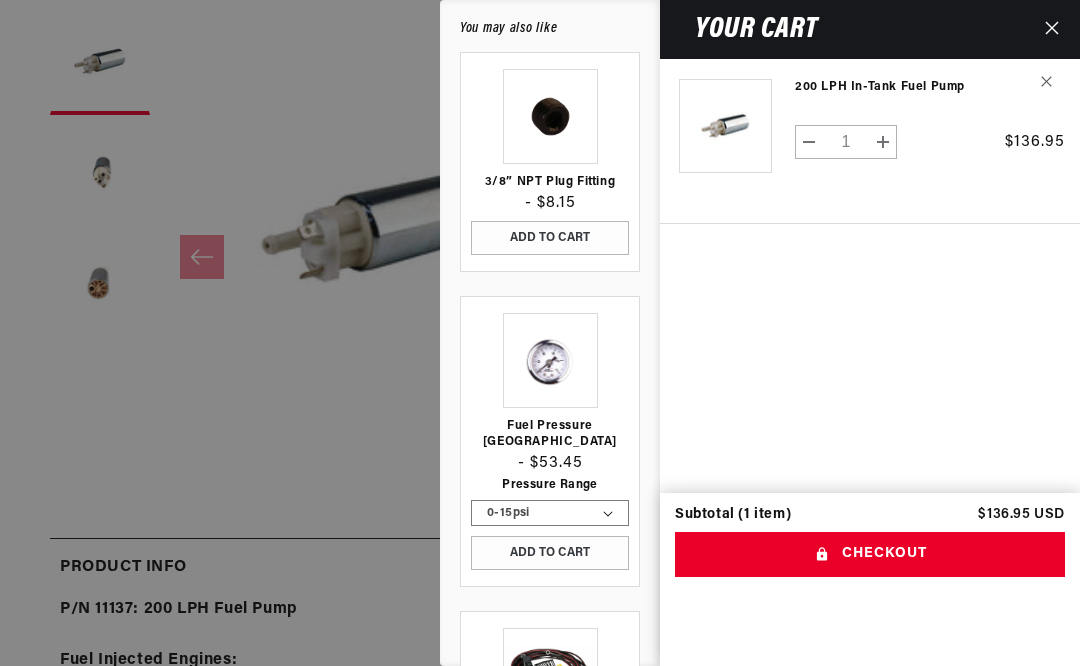 click on "Checkout" at bounding box center [870, 554] 